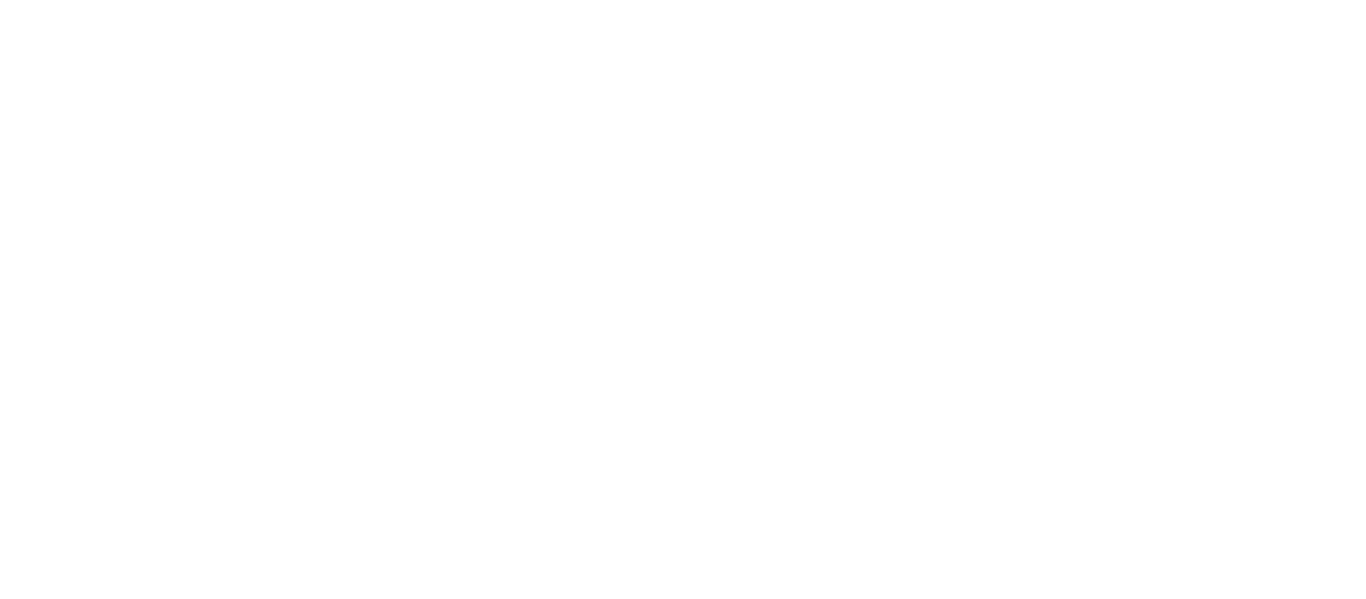 scroll, scrollTop: 0, scrollLeft: 0, axis: both 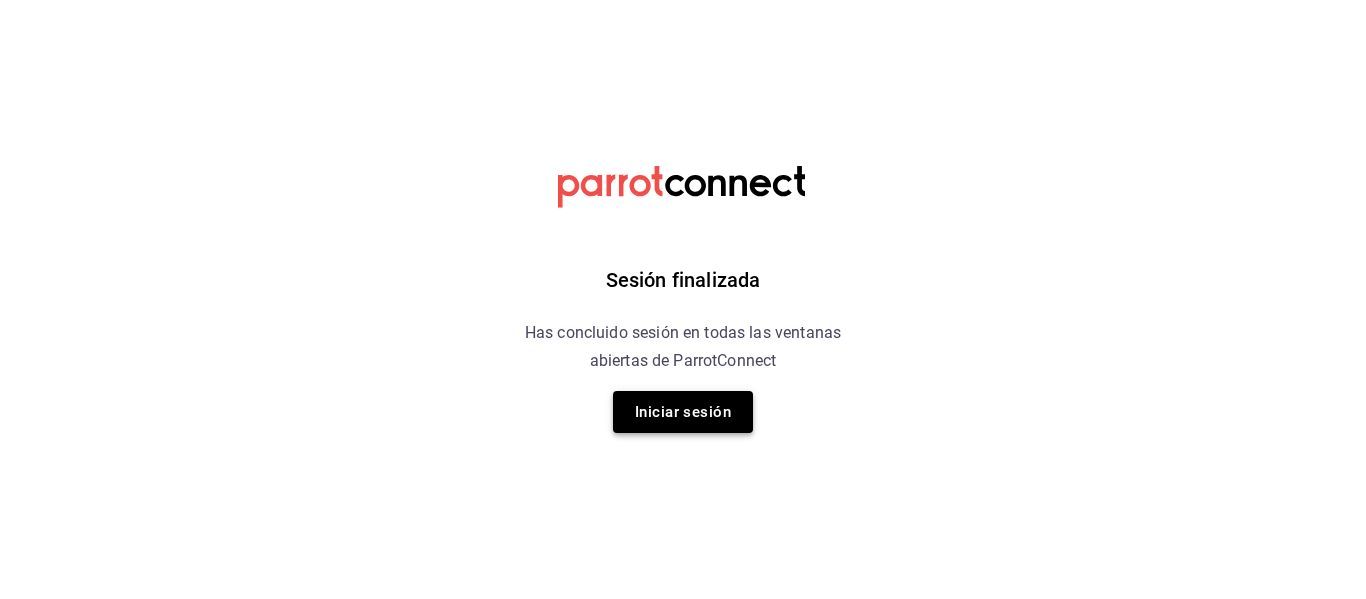click on "Iniciar sesión" at bounding box center (683, 412) 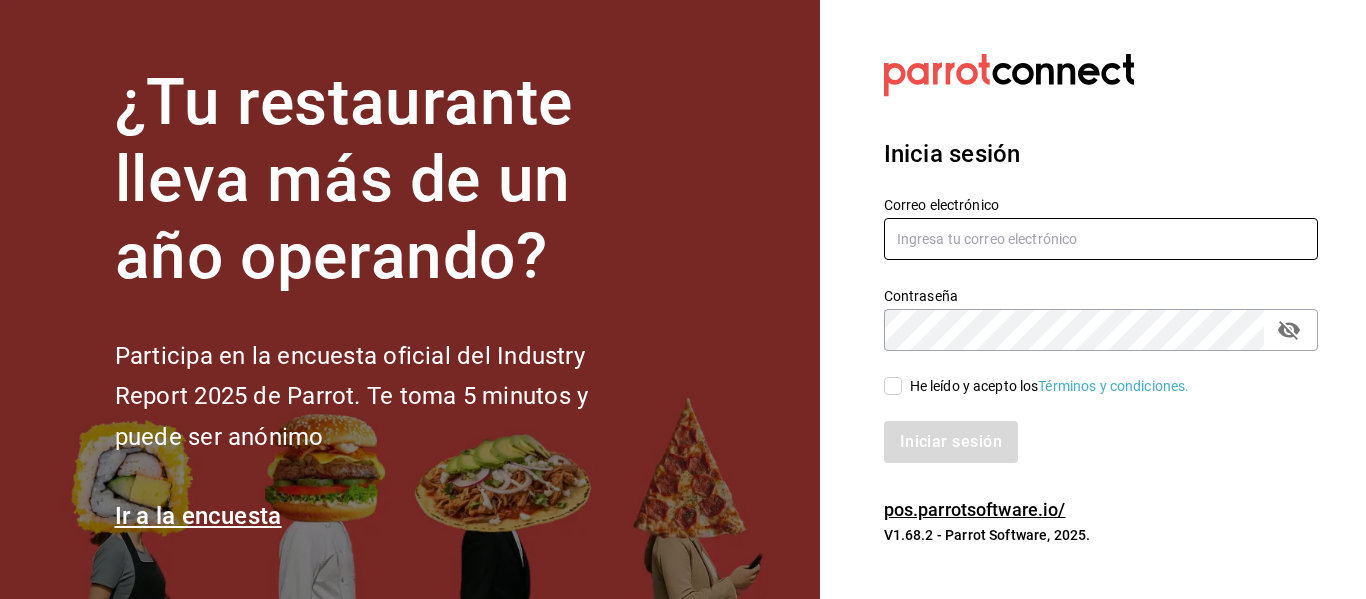 click at bounding box center (1101, 239) 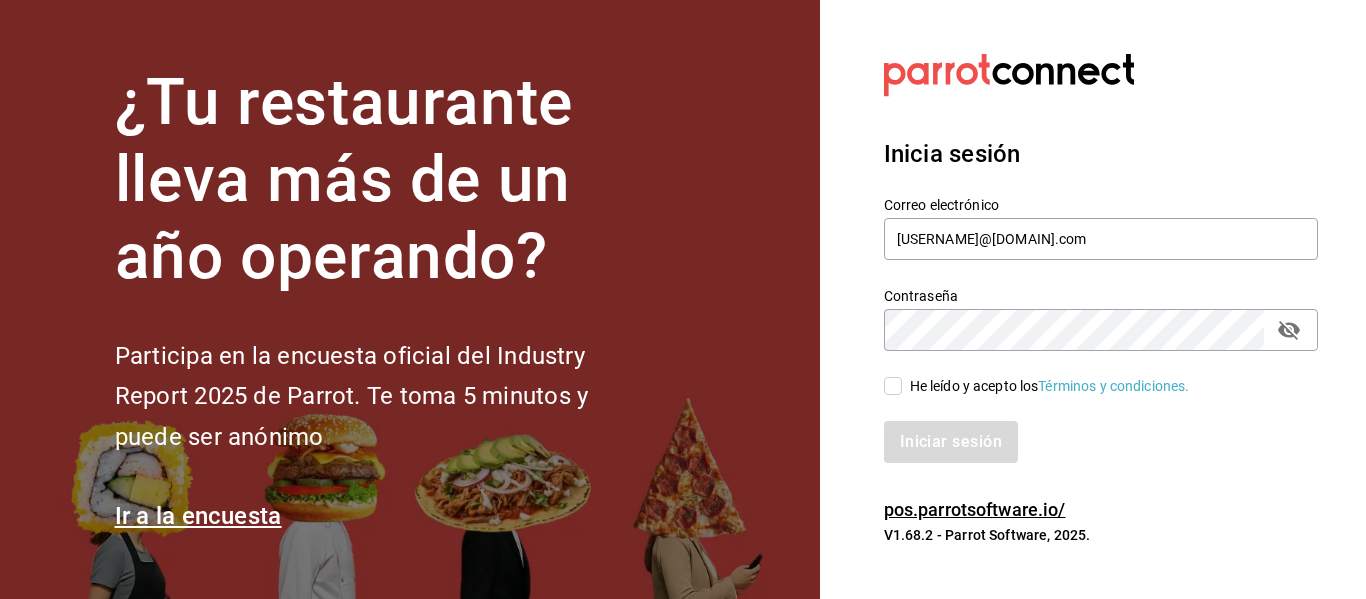 click on "He leído y acepto los  Términos y condiciones." at bounding box center [893, 386] 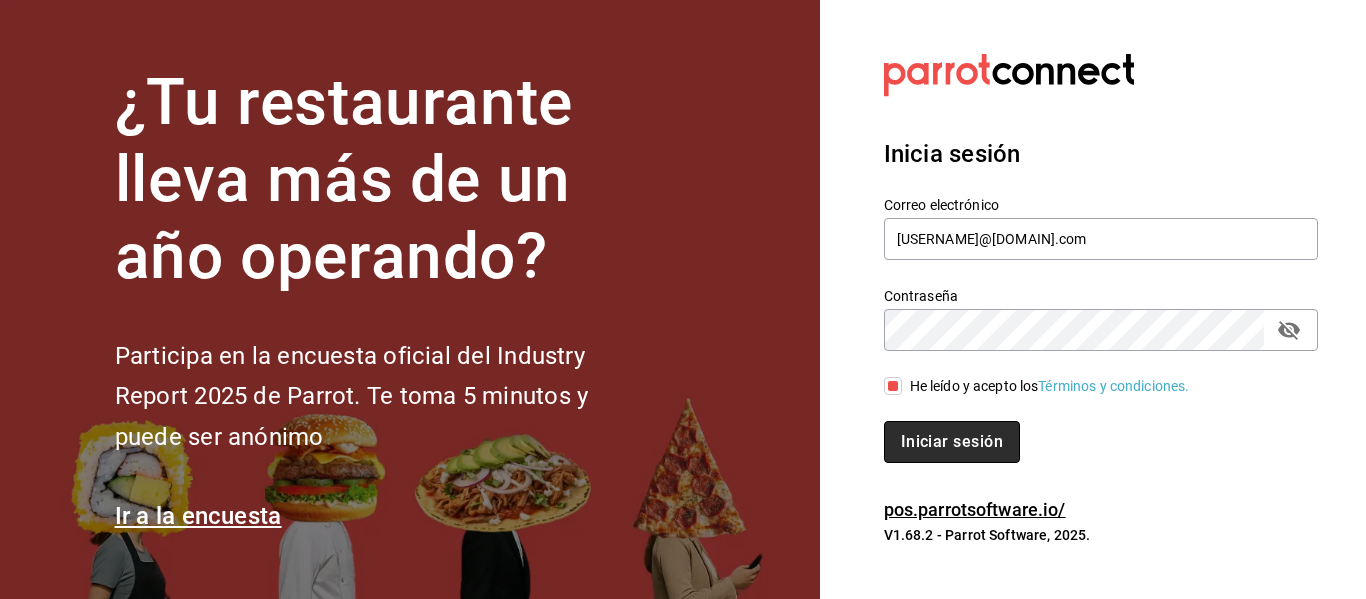 click on "Iniciar sesión" at bounding box center [952, 442] 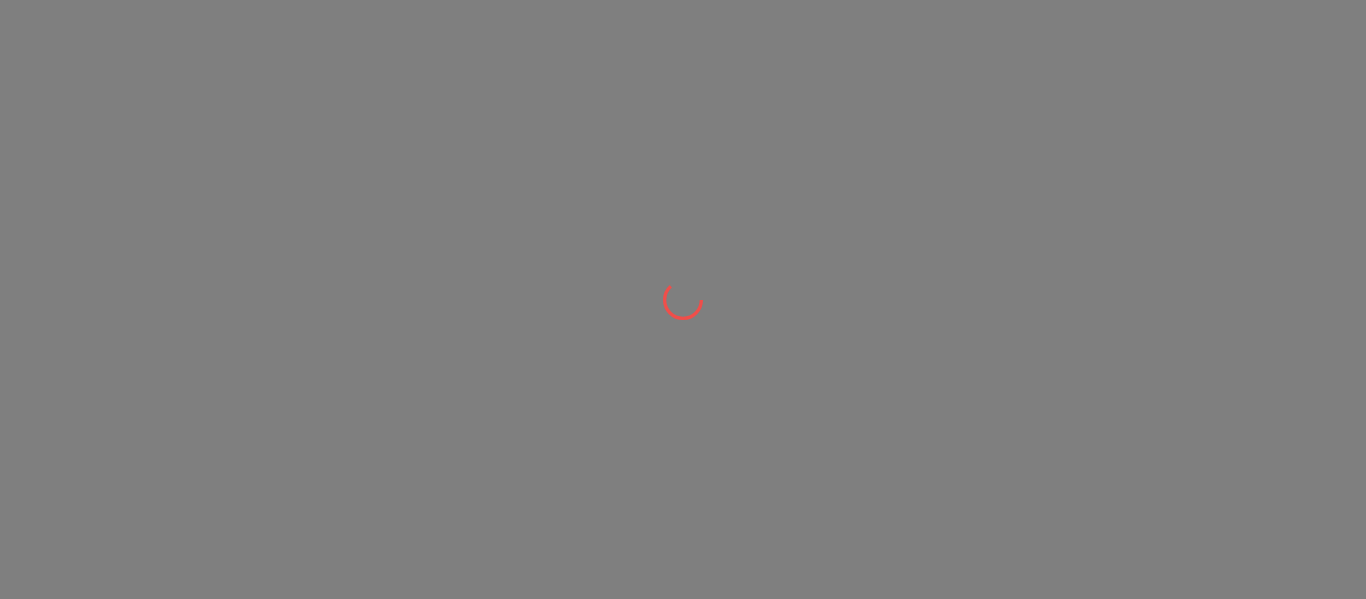 scroll, scrollTop: 0, scrollLeft: 0, axis: both 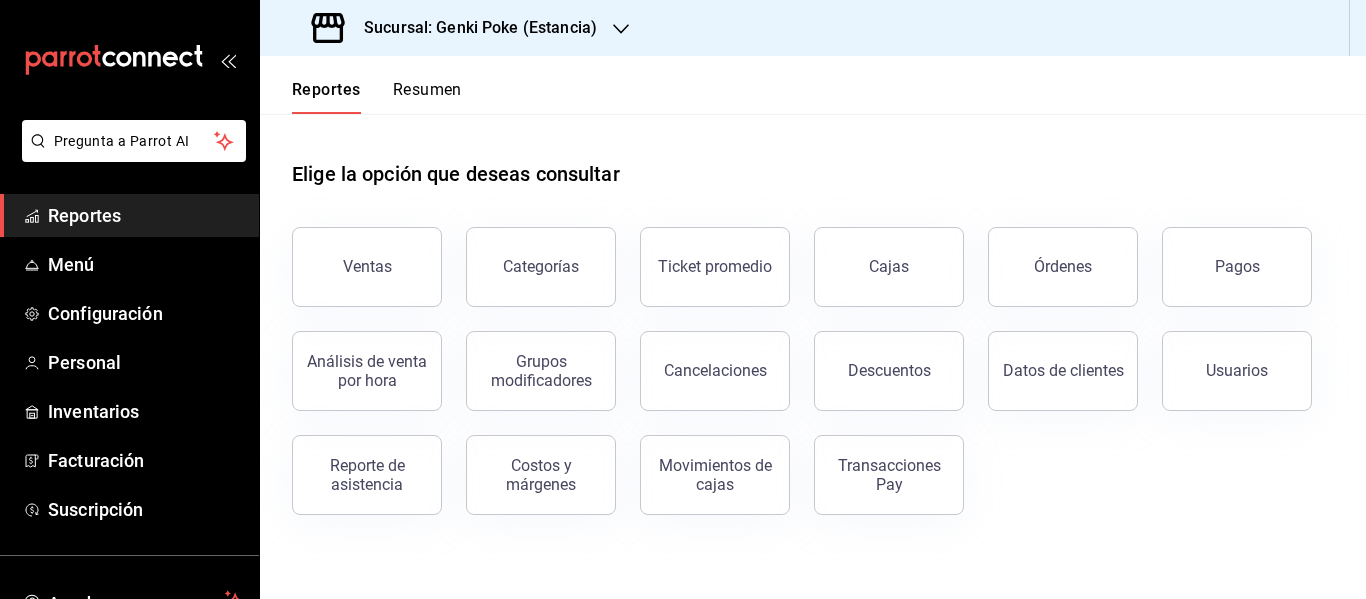 click on "Sucursal: Genki Poke (Estancia)" at bounding box center (472, 28) 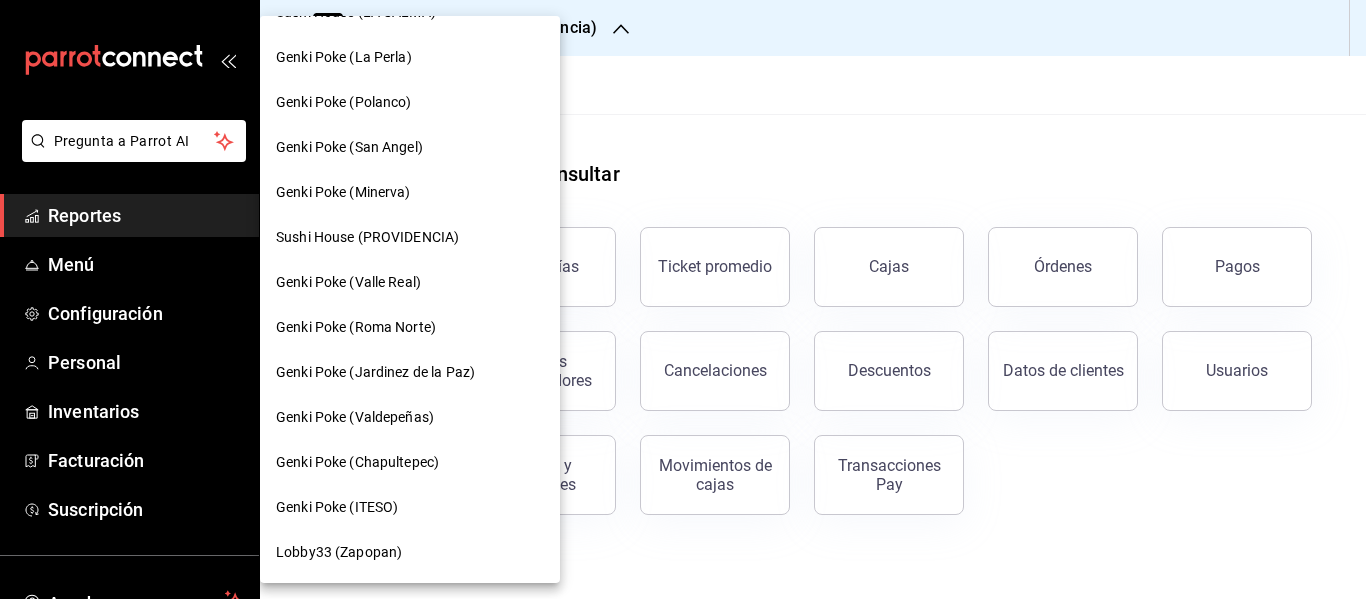 scroll, scrollTop: 0, scrollLeft: 0, axis: both 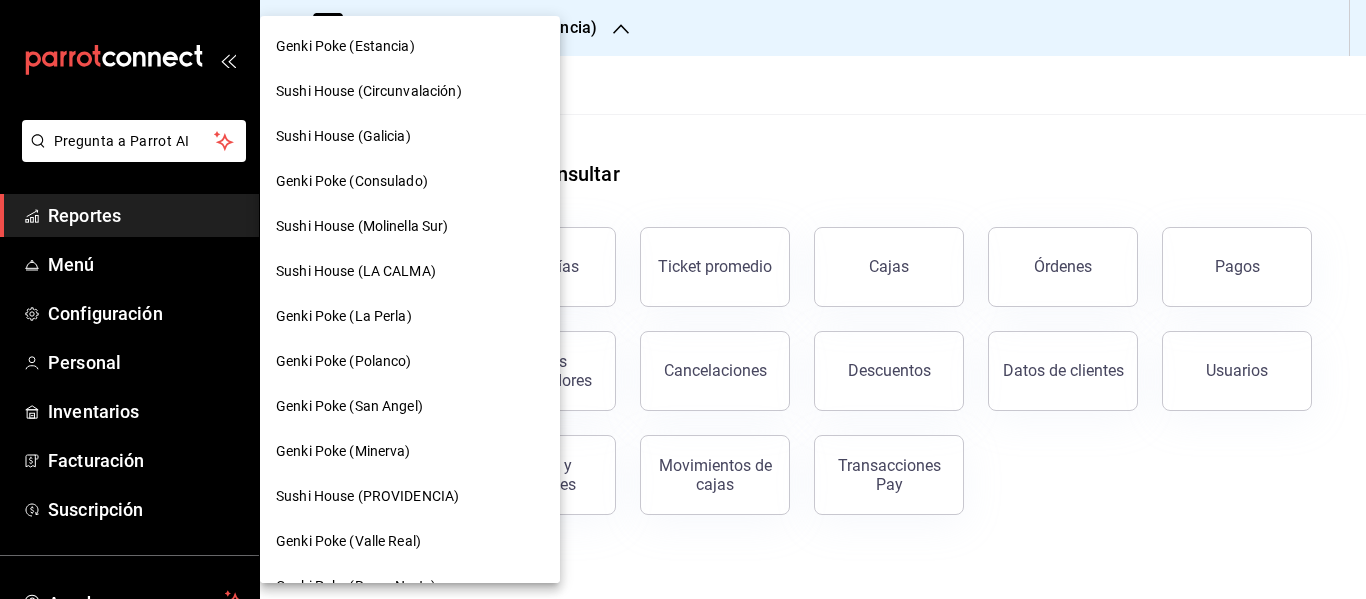 click on "Sushi House (LA CALMA)" at bounding box center [356, 271] 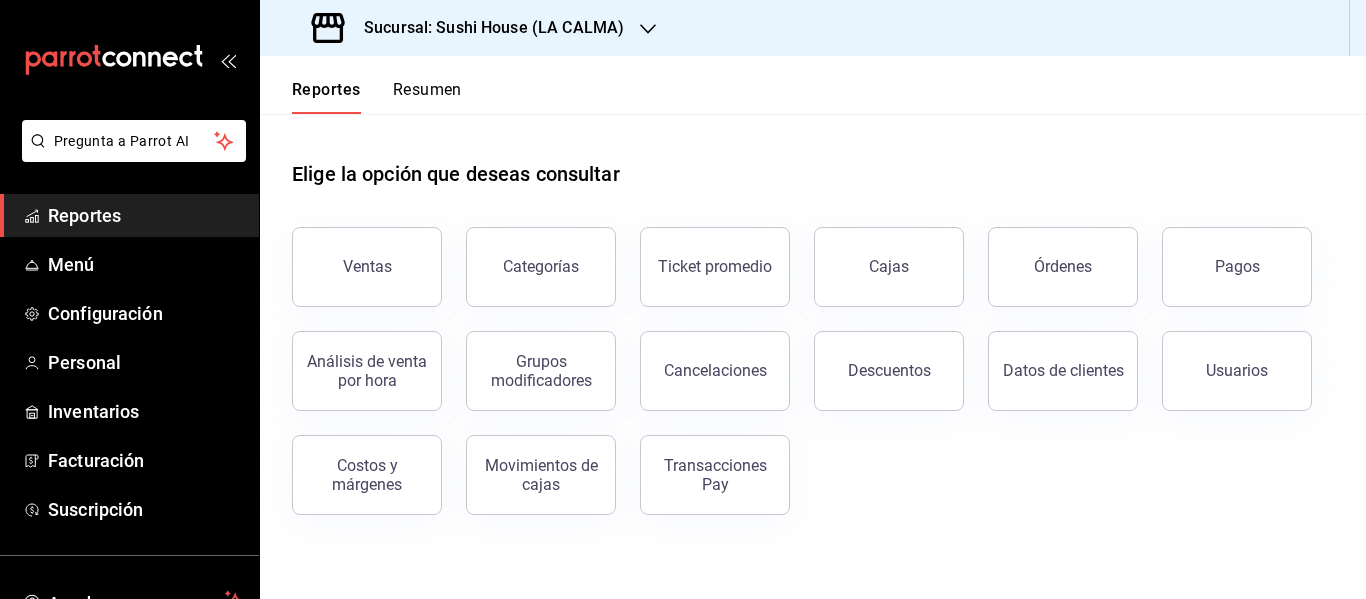 click on "Reportes" at bounding box center [145, 215] 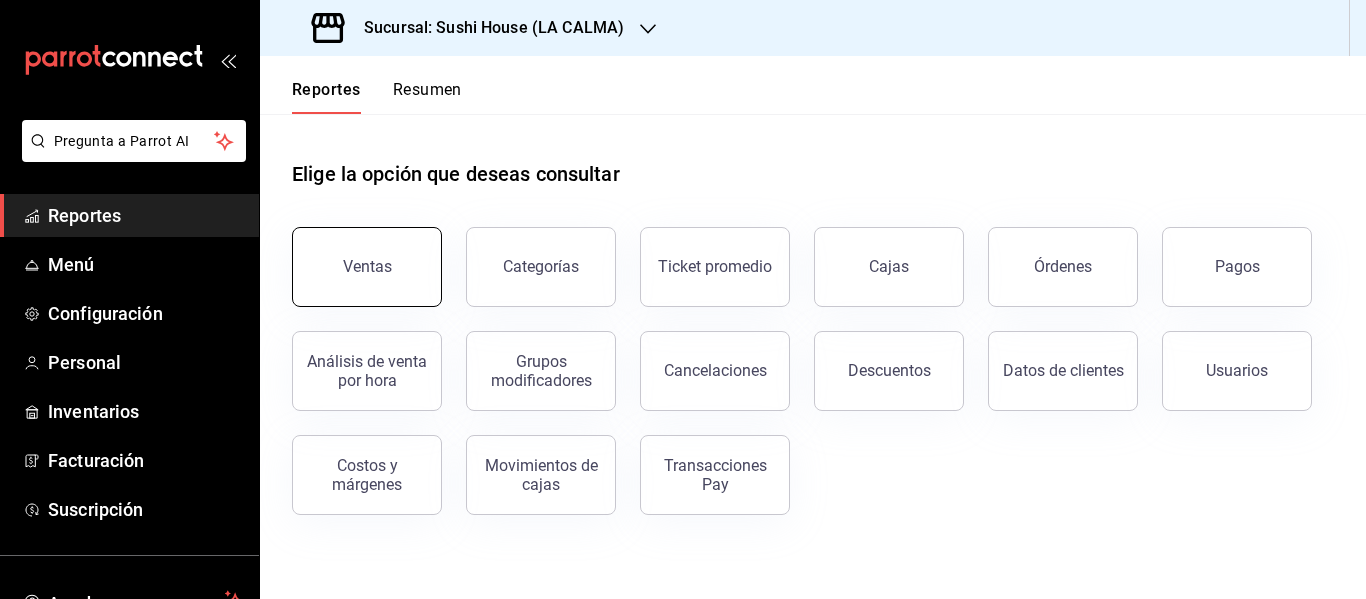 click on "Ventas" at bounding box center (367, 266) 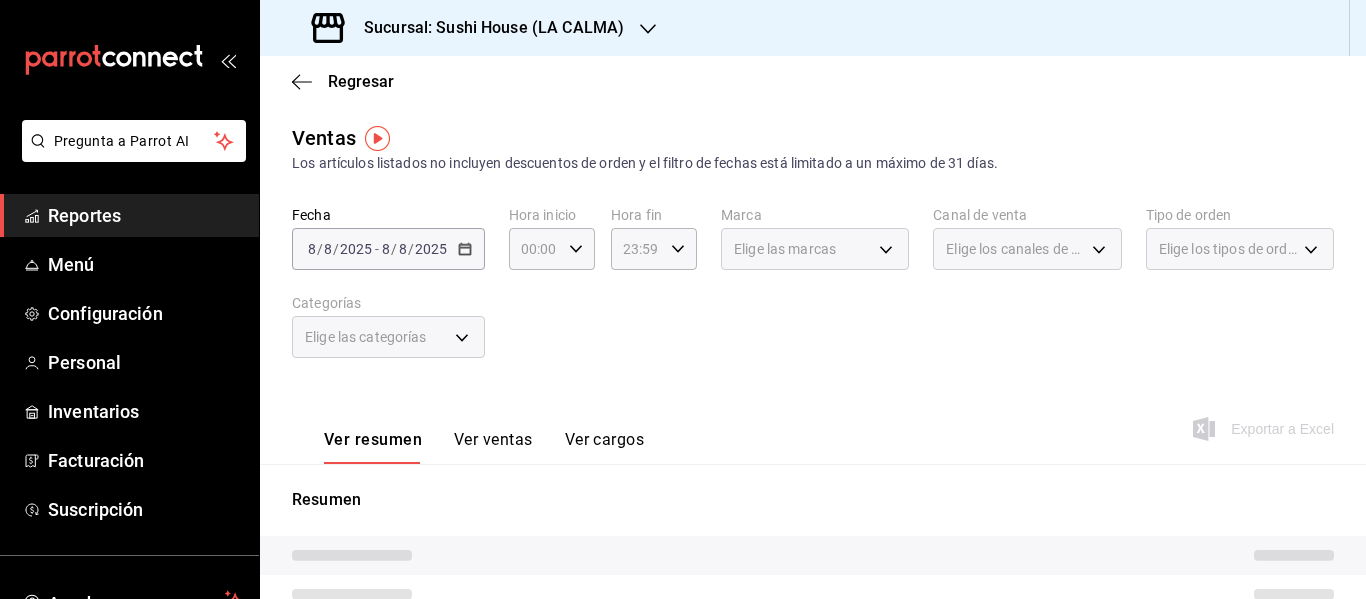 click on "/" at bounding box center [394, 249] 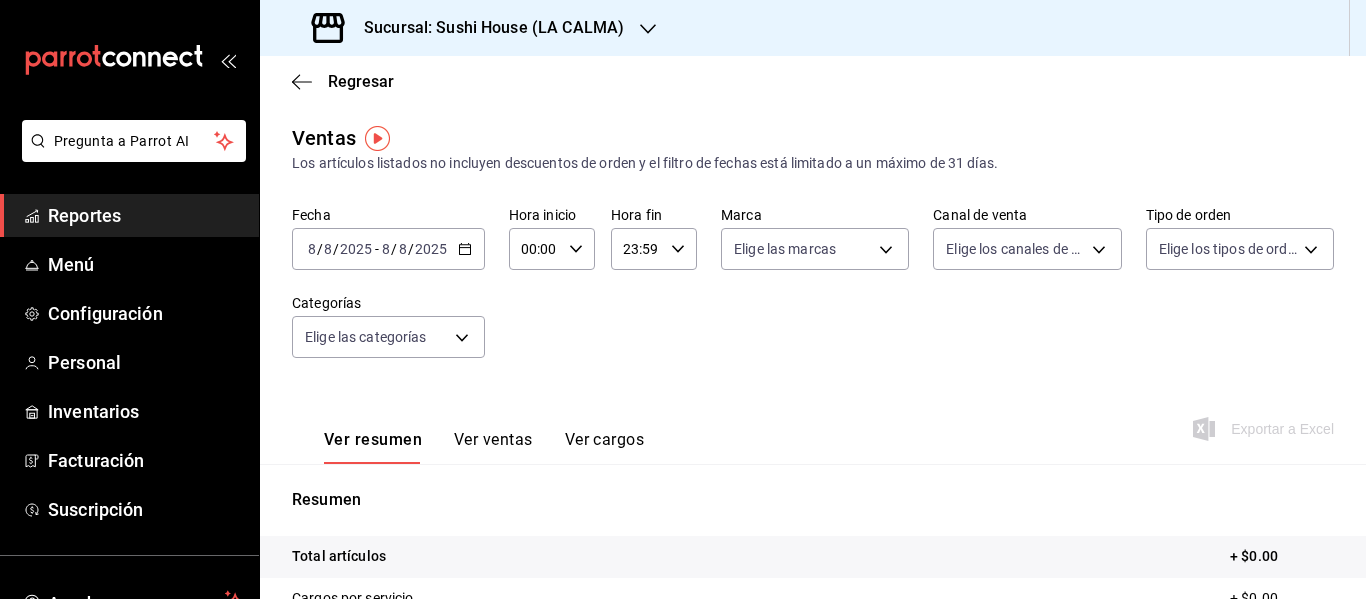 click 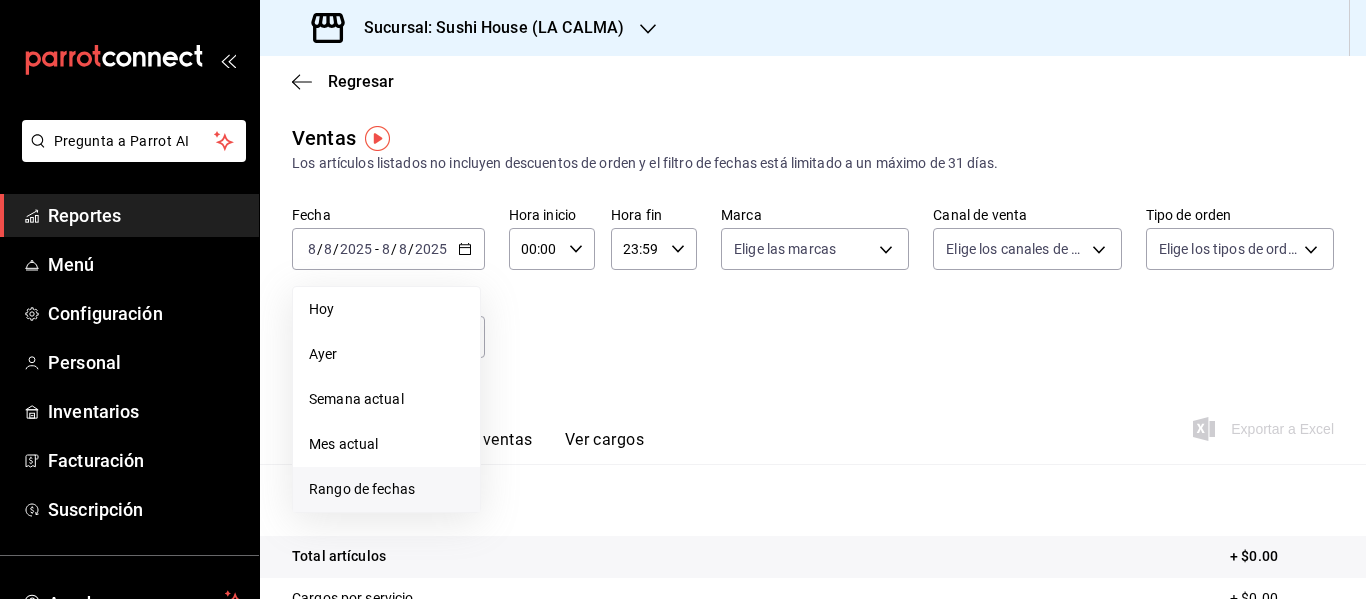 click on "Rango de fechas" at bounding box center [386, 489] 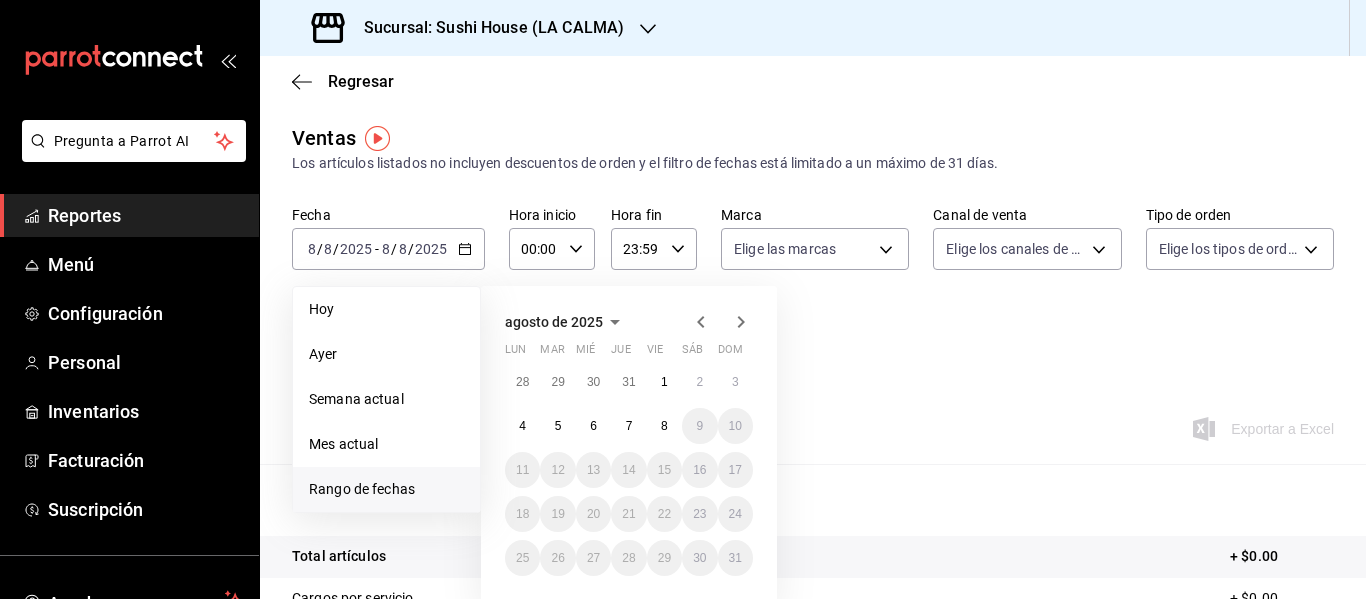click 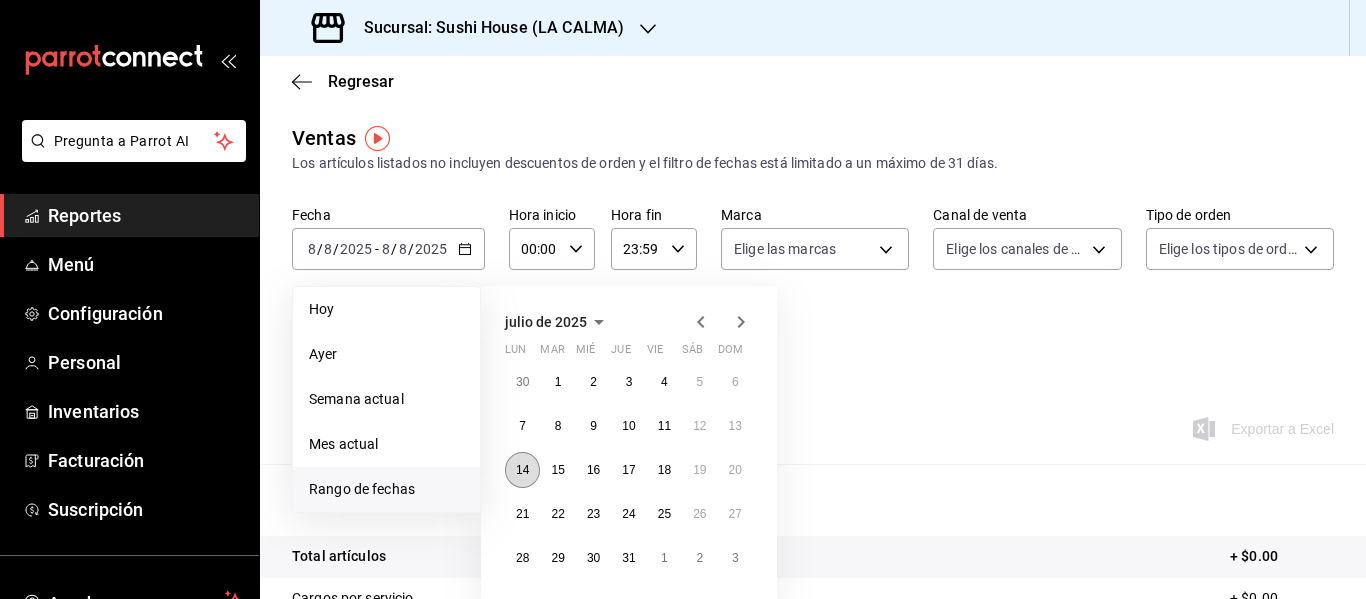 click on "14" at bounding box center (522, 470) 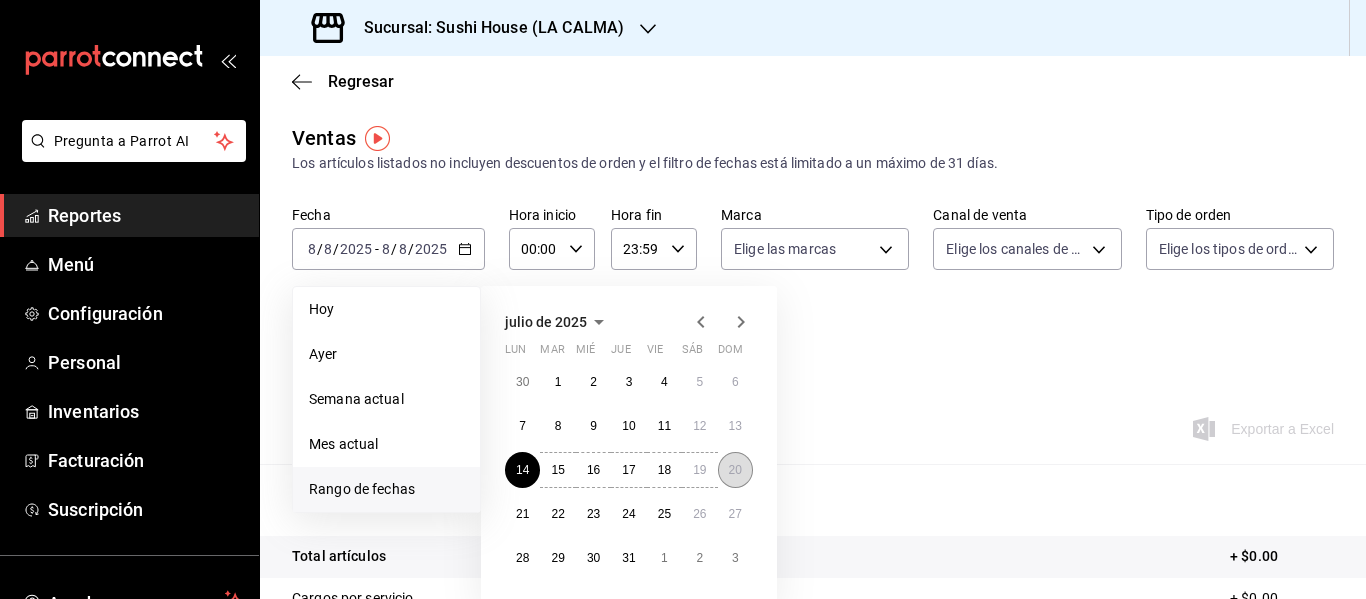 click on "20" at bounding box center [735, 470] 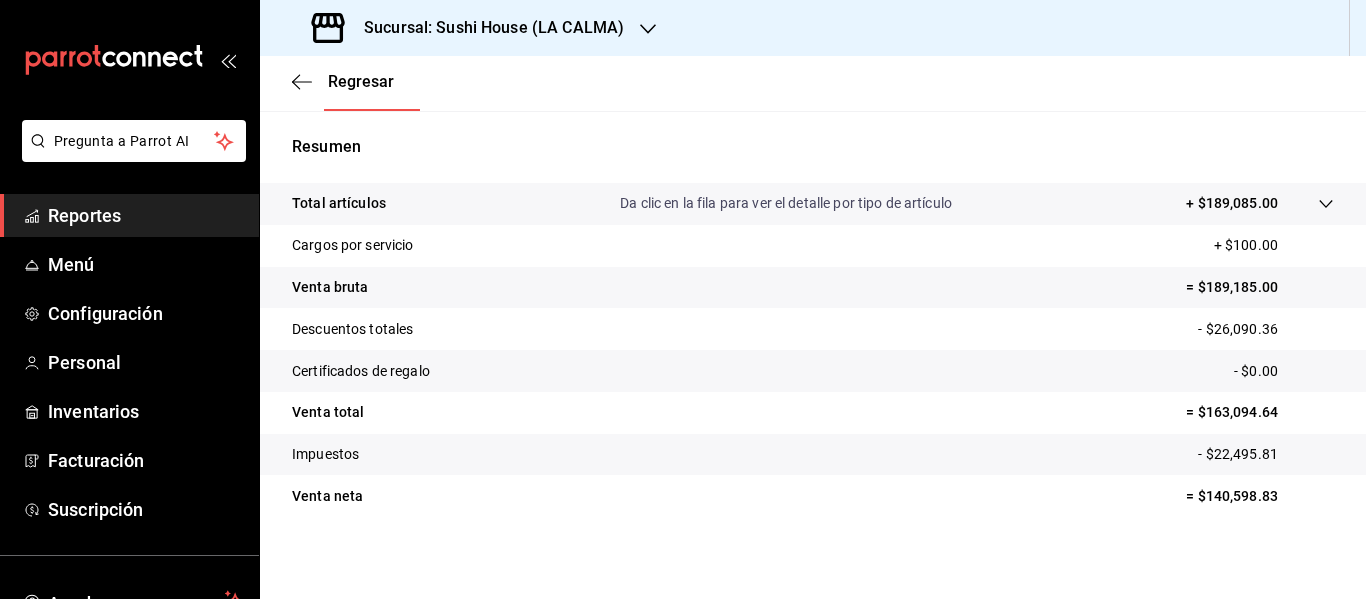 scroll, scrollTop: 359, scrollLeft: 0, axis: vertical 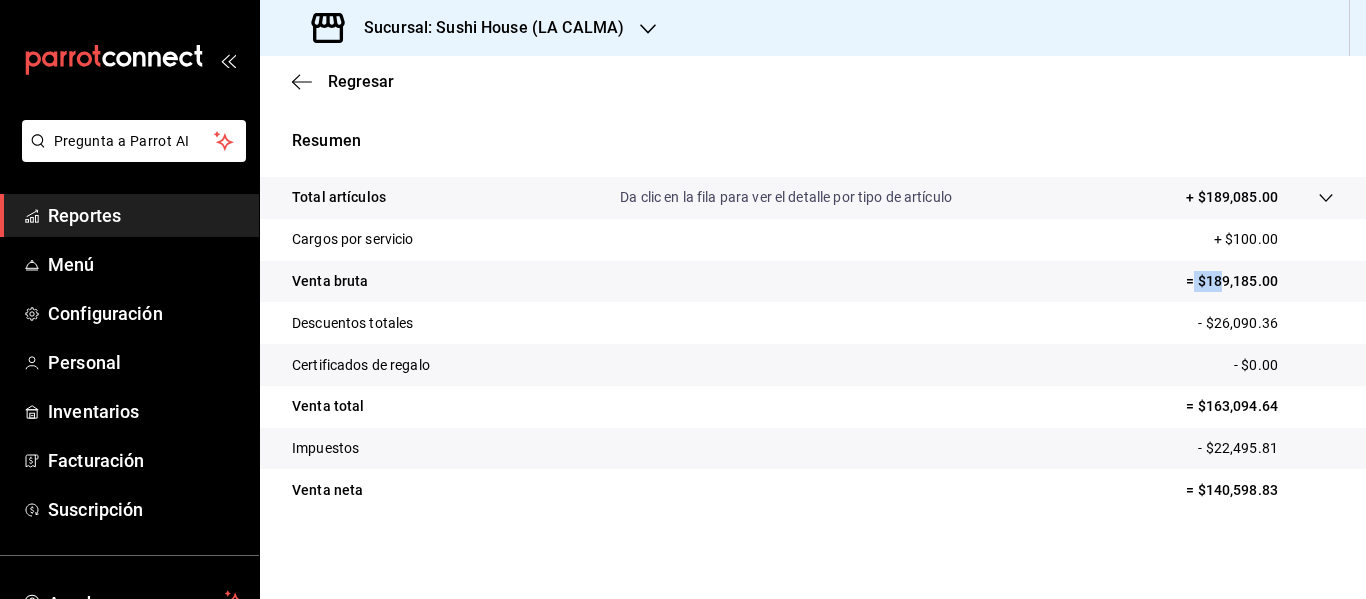 drag, startPoint x: 1178, startPoint y: 278, endPoint x: 1211, endPoint y: 280, distance: 33.06055 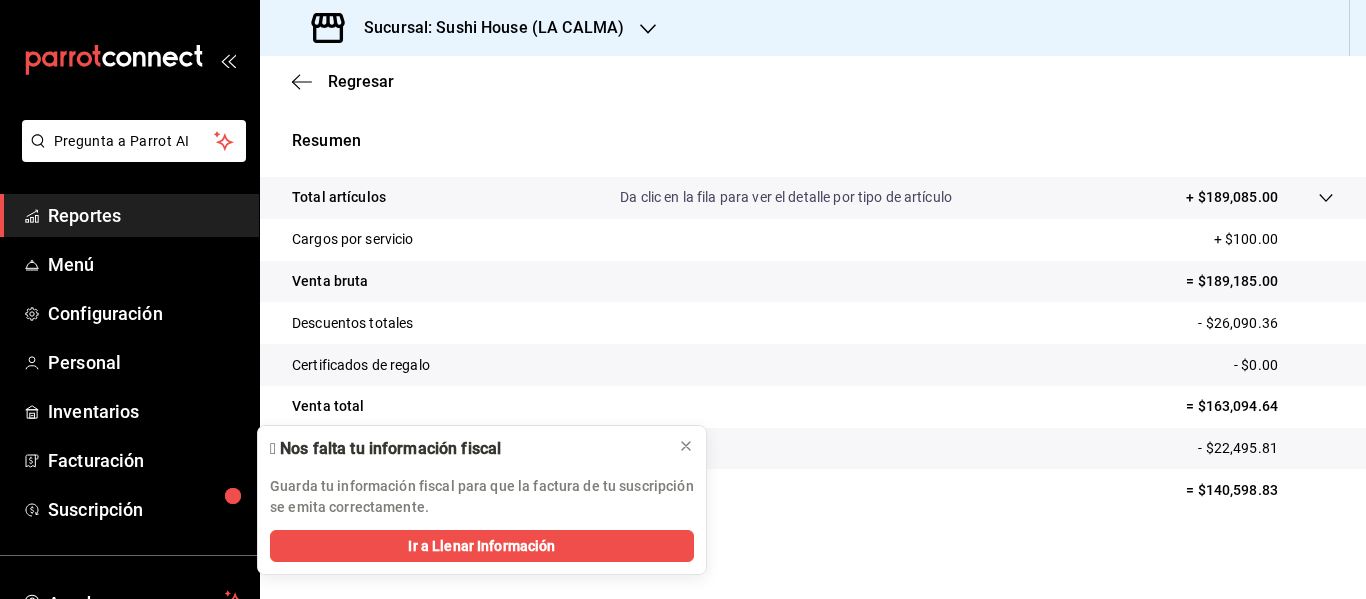 click on "Sucursal: Sushi House (LA CALMA)" at bounding box center [486, 28] 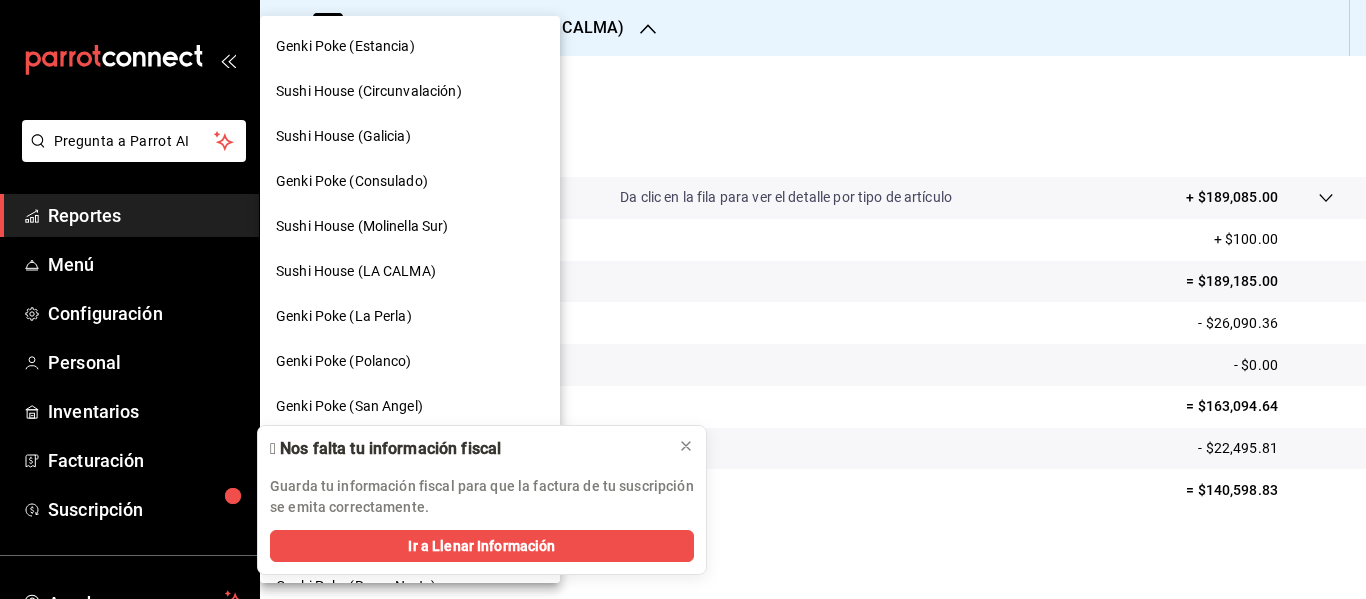 click at bounding box center (683, 299) 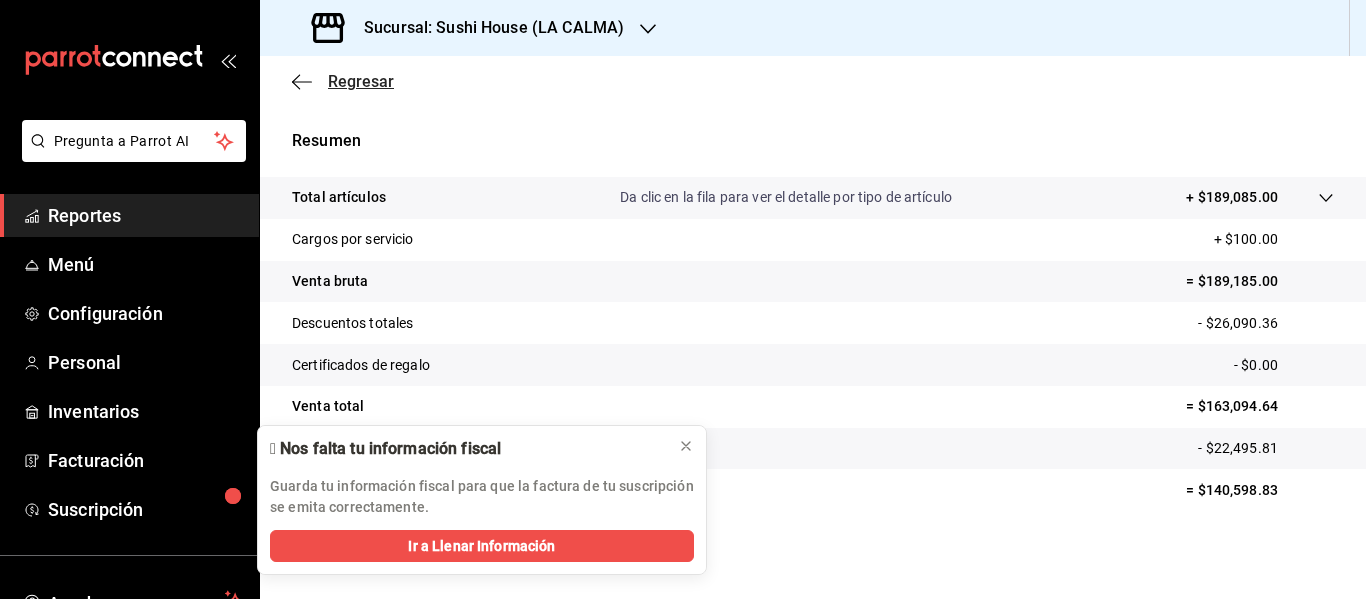 click on "Regresar" at bounding box center [361, 81] 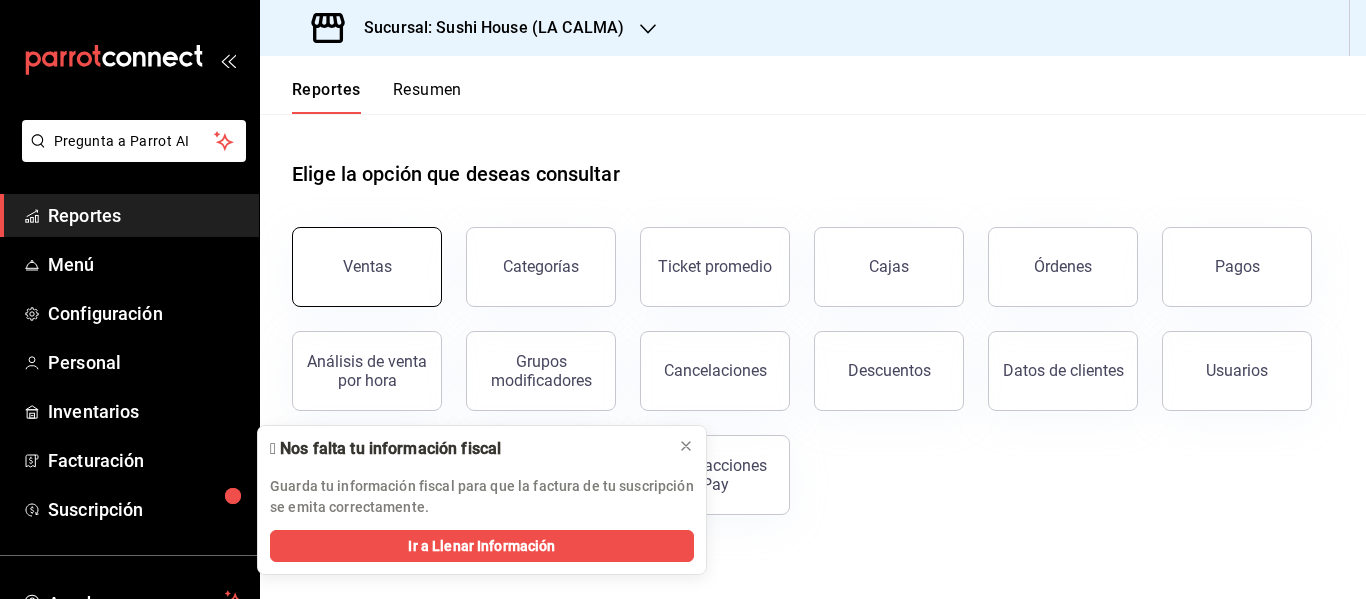 click on "Ventas" at bounding box center [367, 266] 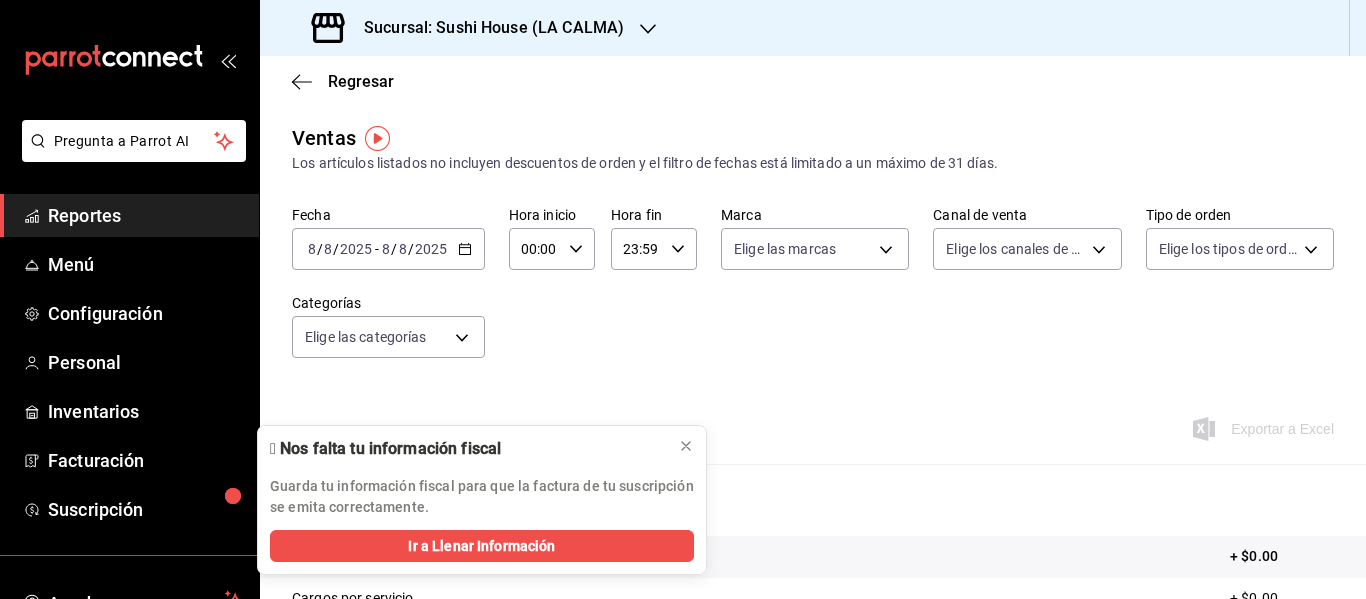 click on "2025-08-08 8 / 8 / 2025 - 2025-08-08 8 / 8 / 2025" at bounding box center [388, 249] 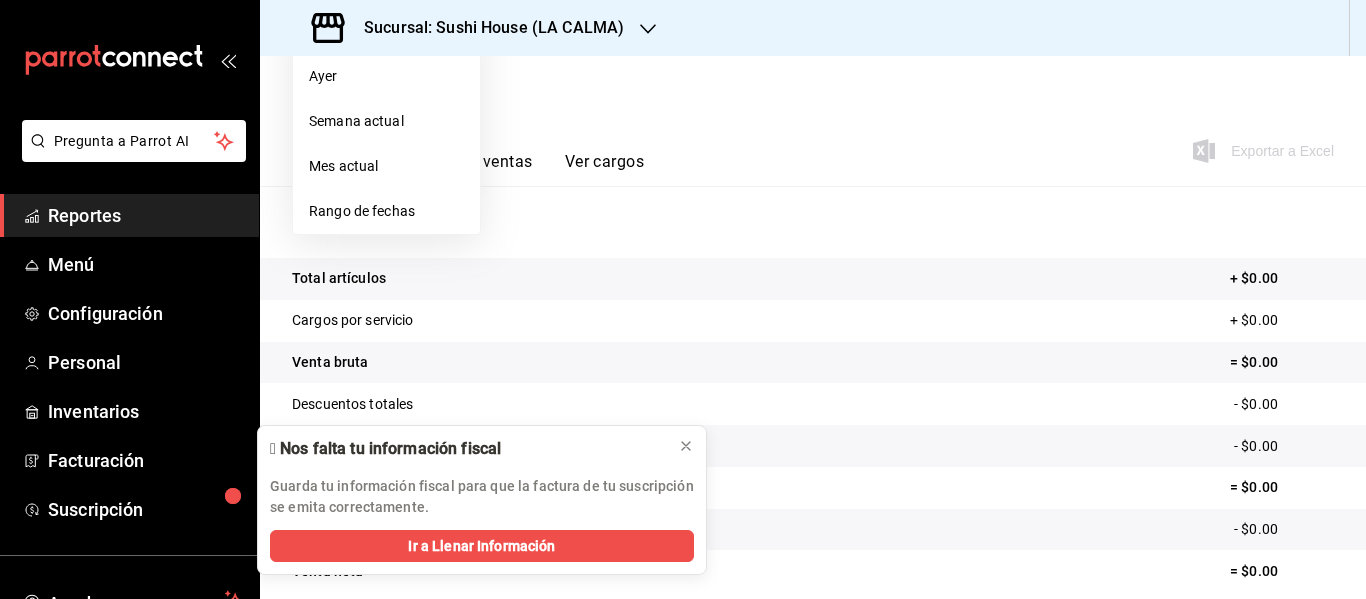 scroll, scrollTop: 300, scrollLeft: 0, axis: vertical 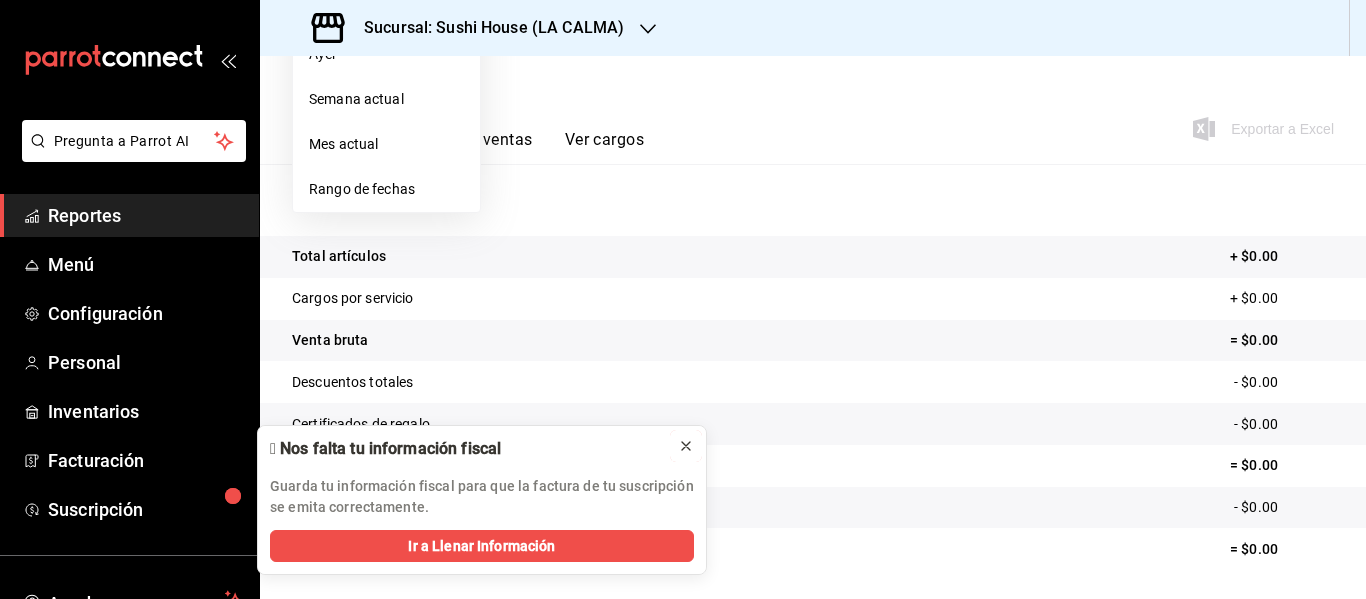 click 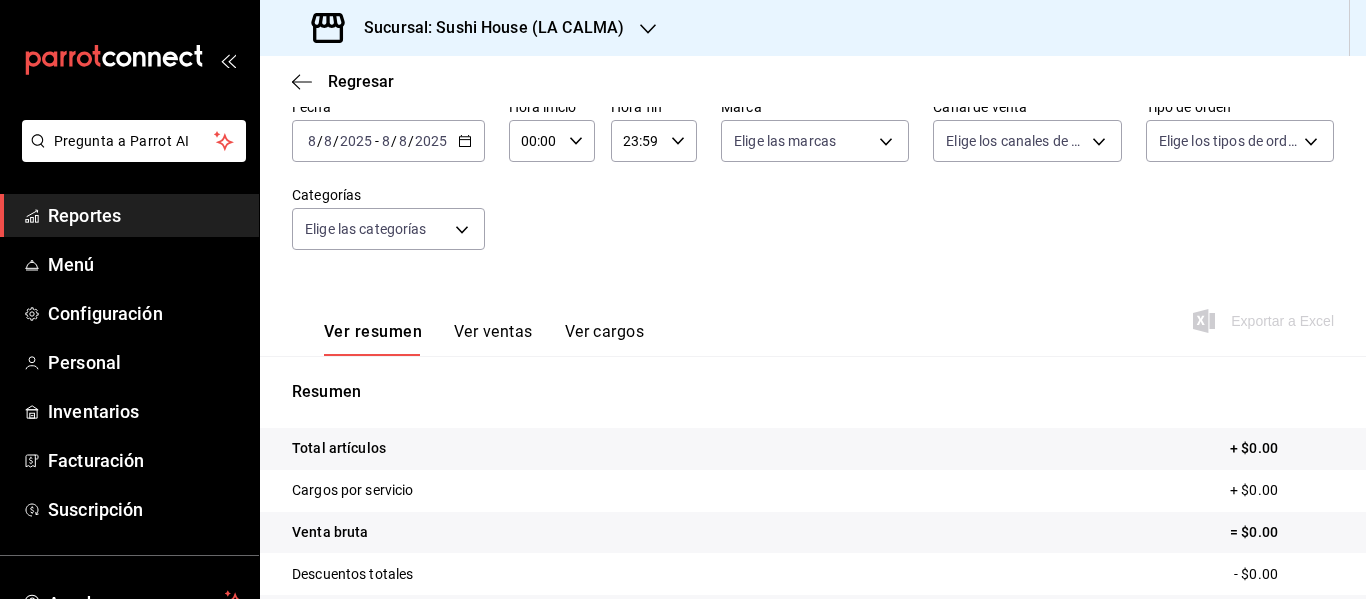 scroll, scrollTop: 100, scrollLeft: 0, axis: vertical 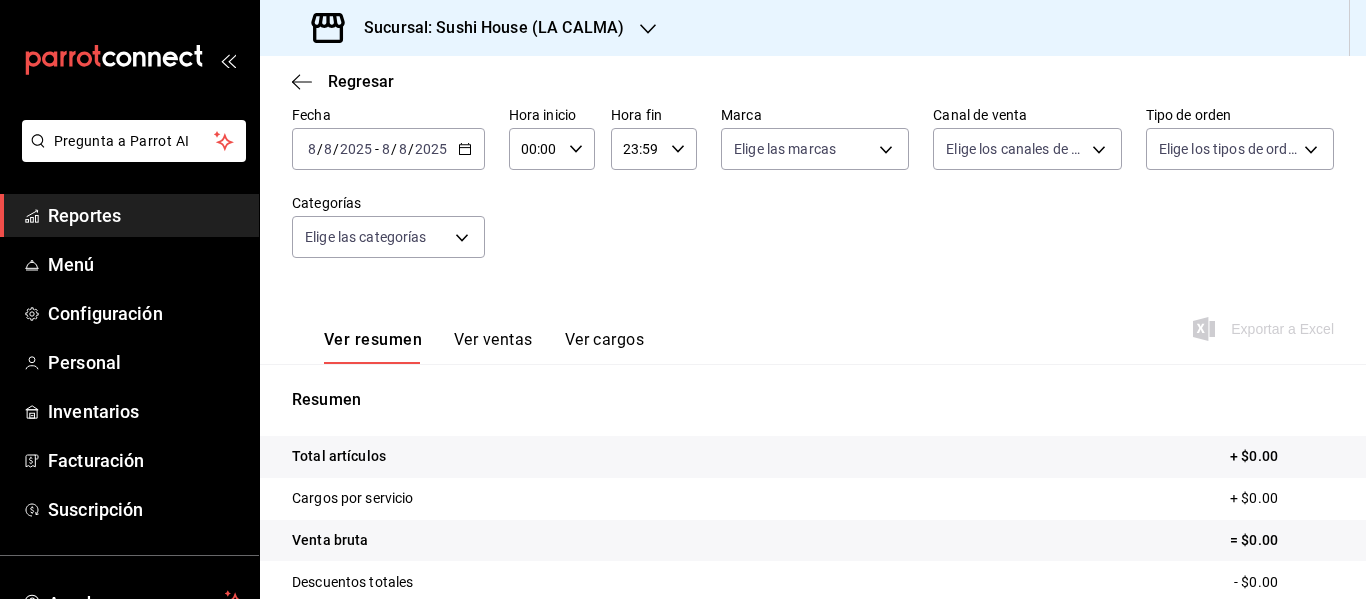 click on "2025-08-08 8 / 8 / 2025 - 2025-08-08 8 / 8 / 2025" at bounding box center (388, 149) 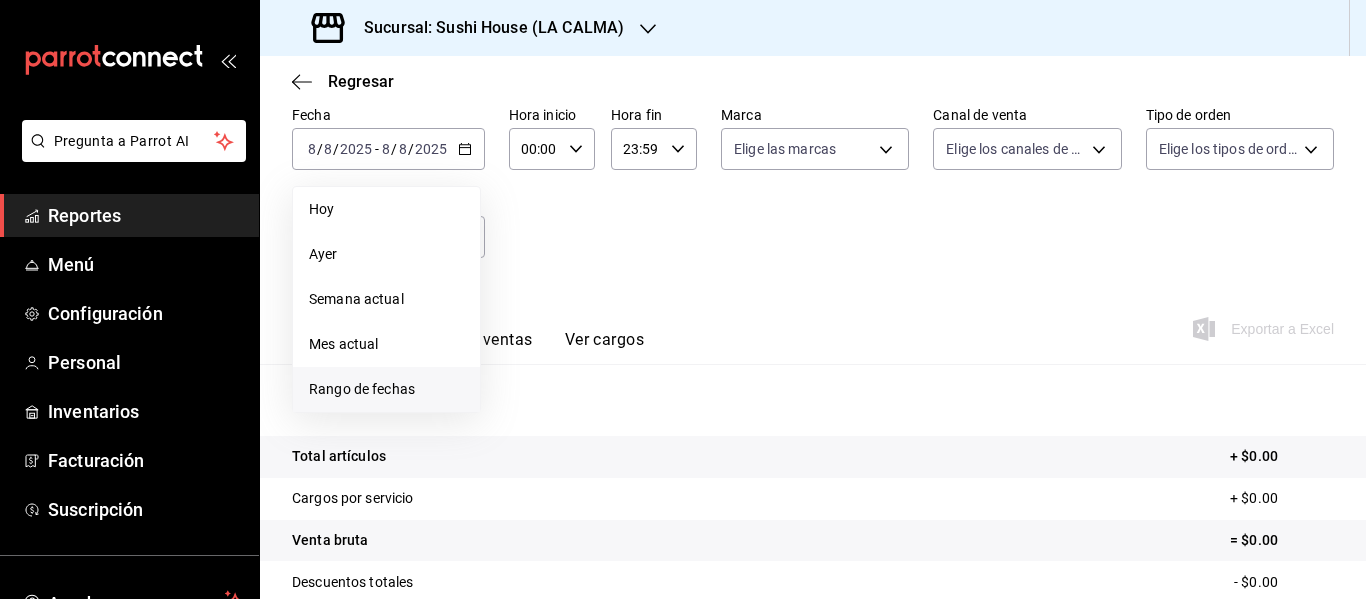 click on "Rango de fechas" at bounding box center (386, 389) 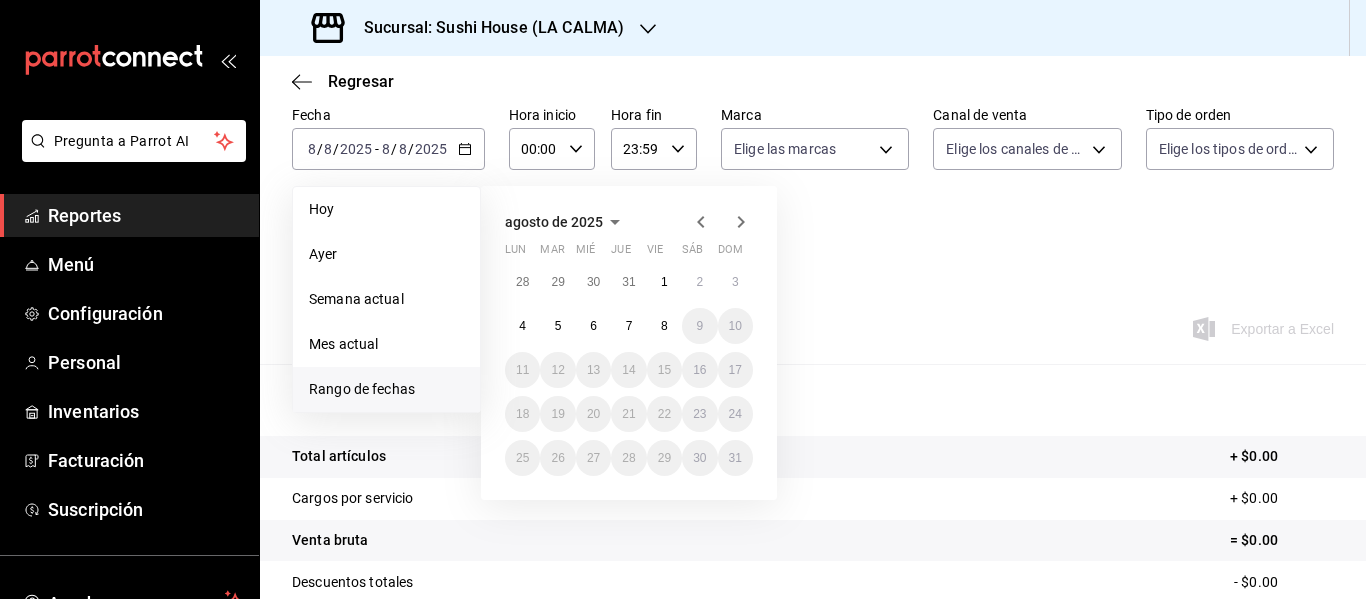 click 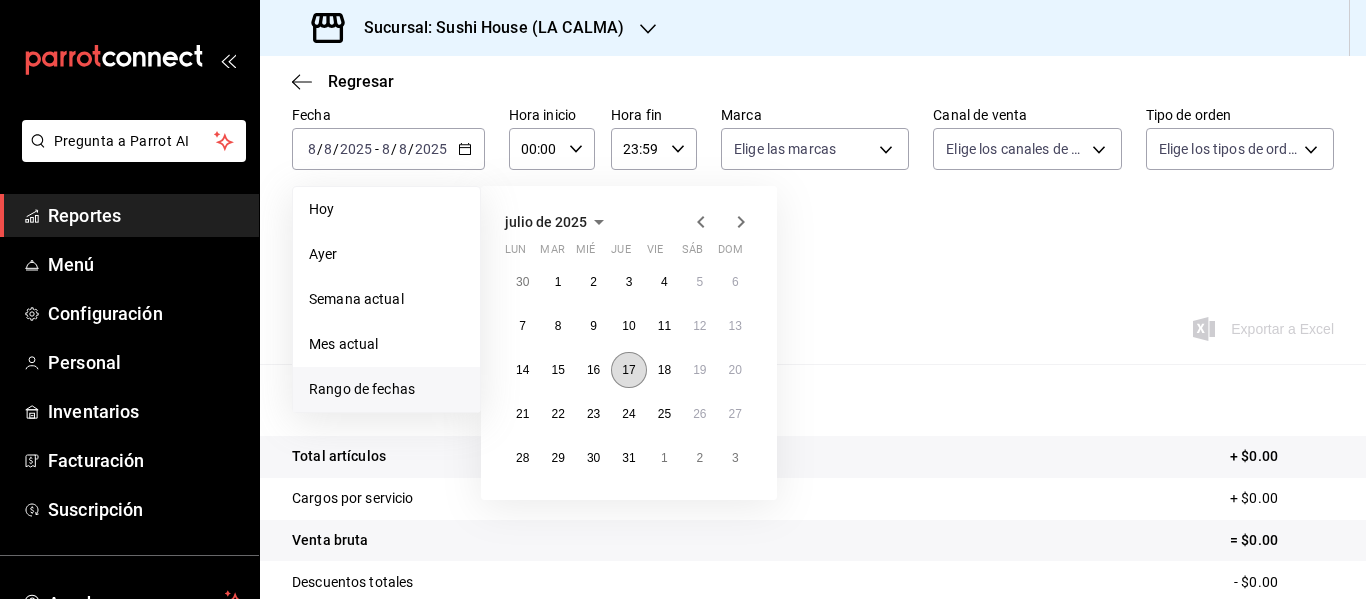 click on "17" at bounding box center [628, 370] 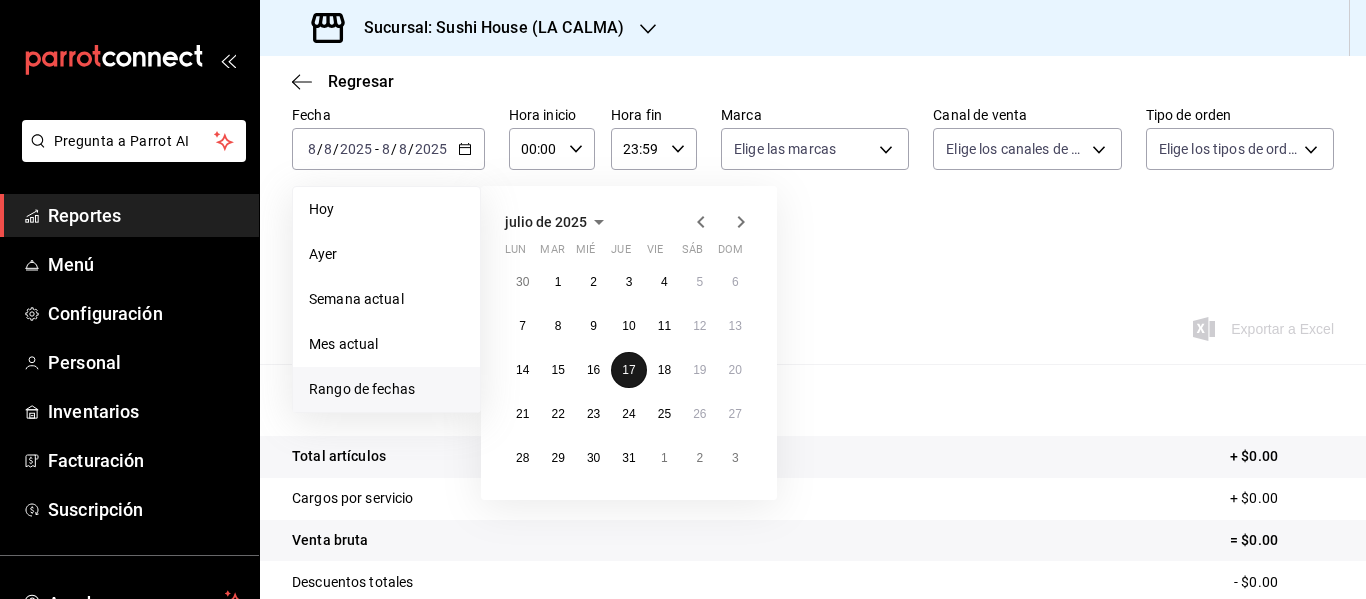 click on "17" at bounding box center (628, 370) 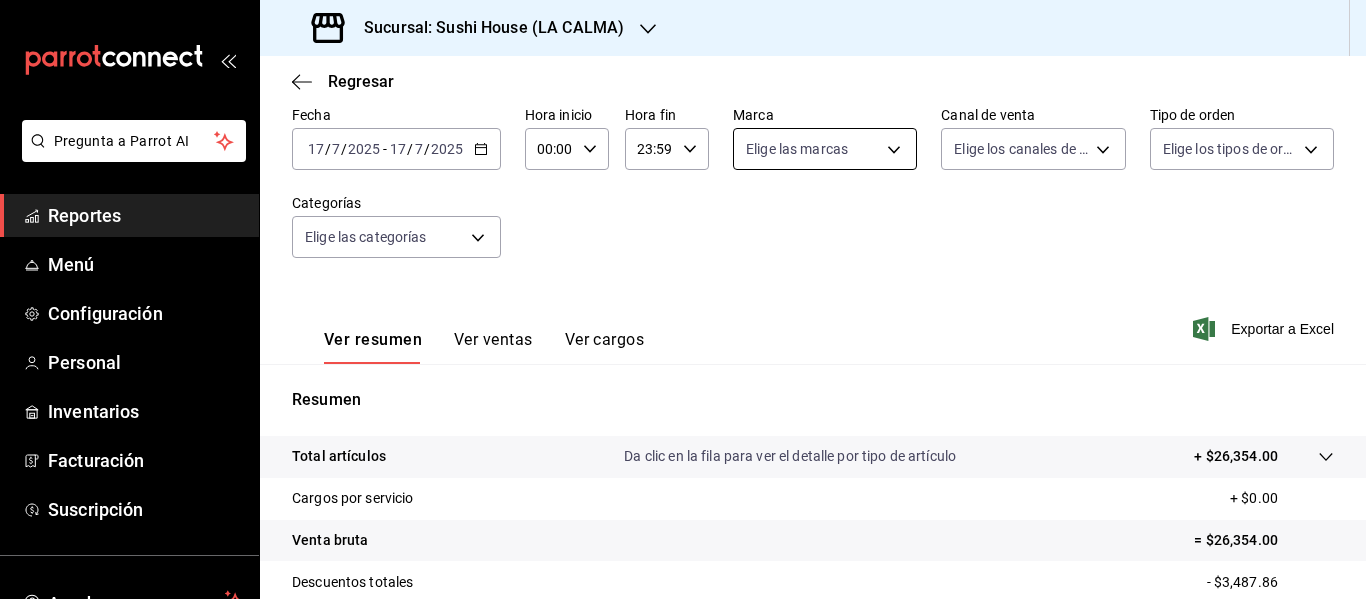 click on "Pregunta a Parrot AI Reportes   Menú   Configuración   Personal   Inventarios   Facturación   Suscripción   Ayuda Recomienda Parrot   Multi User Sushi Express   Sugerir nueva función   Sucursal: Sushi House ([LOCATION]) Regresar Ventas Los artículos listados no incluyen descuentos de orden y el filtro de fechas está limitado a un máximo de 31 días. Fecha [DATE] [DATE] - [DATE] [DATE] Hora inicio 00:00 Hora inicio Hora fin 23:59 Hora fin Marca Elige las marcas Canal de venta Elige los canales de venta Tipo de orden Elige los tipos de orden Categorías Elige las categorías Ver resumen Ver ventas Ver cargos Exportar a Excel Resumen Total artículos Da clic en la fila para ver el detalle por tipo de artículo + $[AMOUNT] Cargos por servicio + $[AMOUNT] Venta bruta = $[AMOUNT] Descuentos totales - $[AMOUNT] Certificados de regalo - $[AMOUNT] Venta total = $[AMOUNT] Impuestos - $[AMOUNT] Venta neta = $[AMOUNT] GANA 1 MES GRATIS EN TU SUSCRIPCIÓN AQUÍ Ver video tutorial Ir a video   Menú" at bounding box center (683, 299) 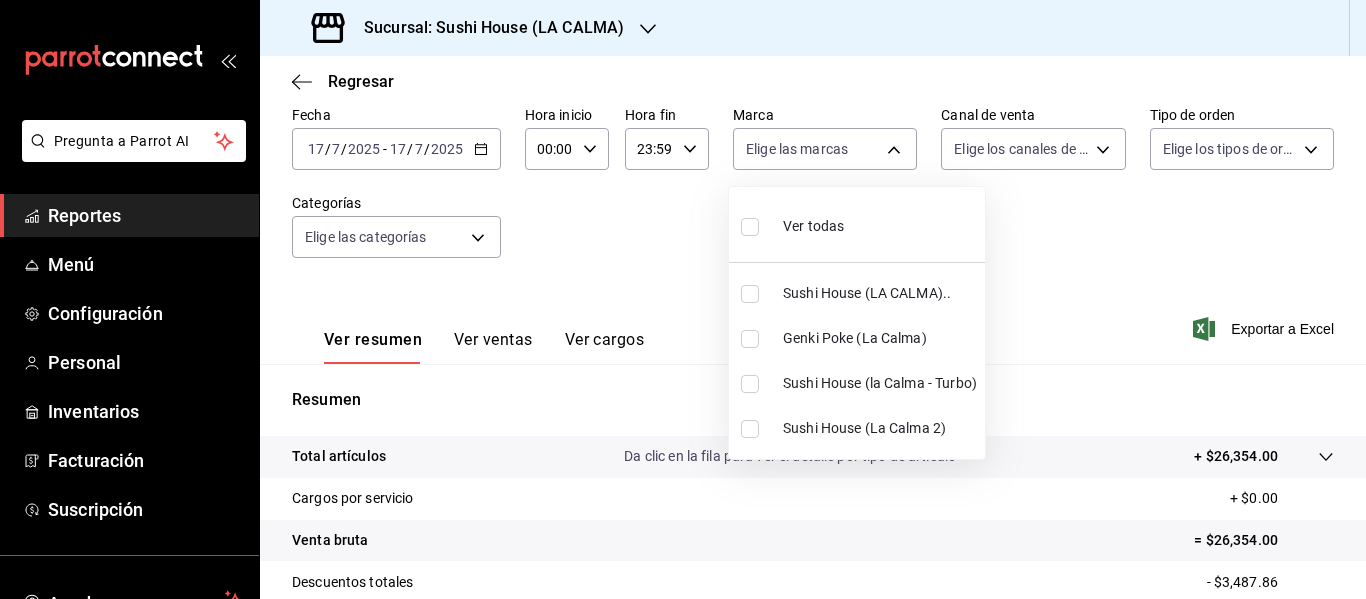 click on "Sushi House (LA CALMA).." at bounding box center [857, 293] 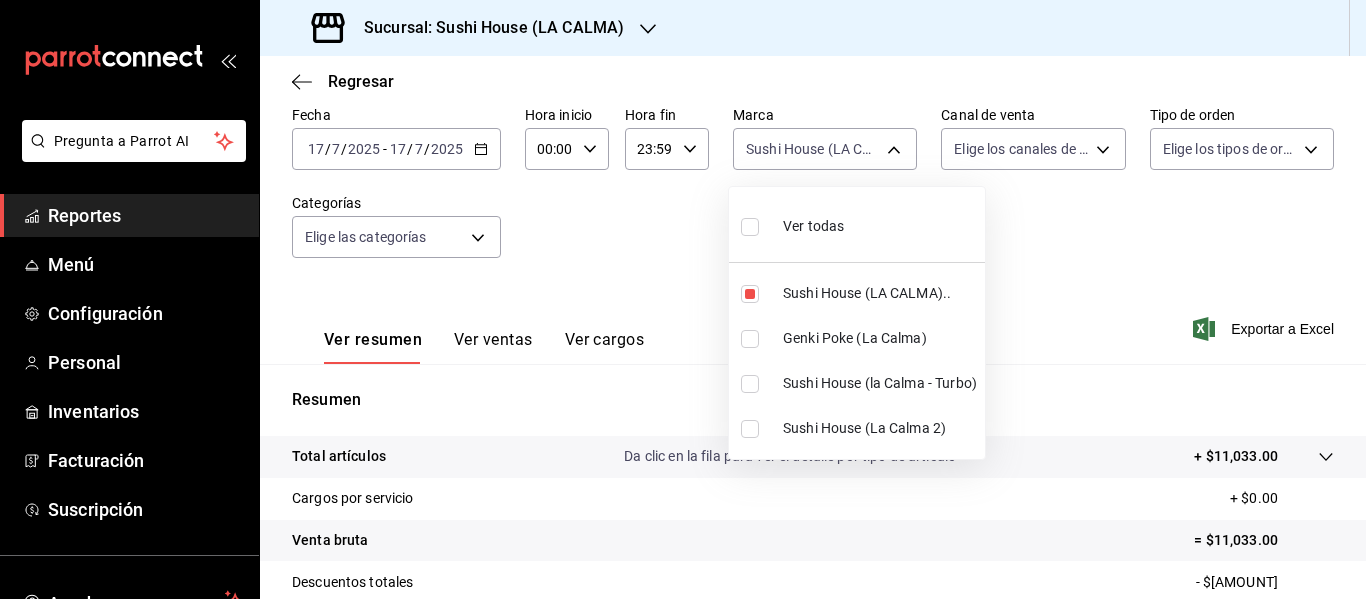 click at bounding box center [750, 384] 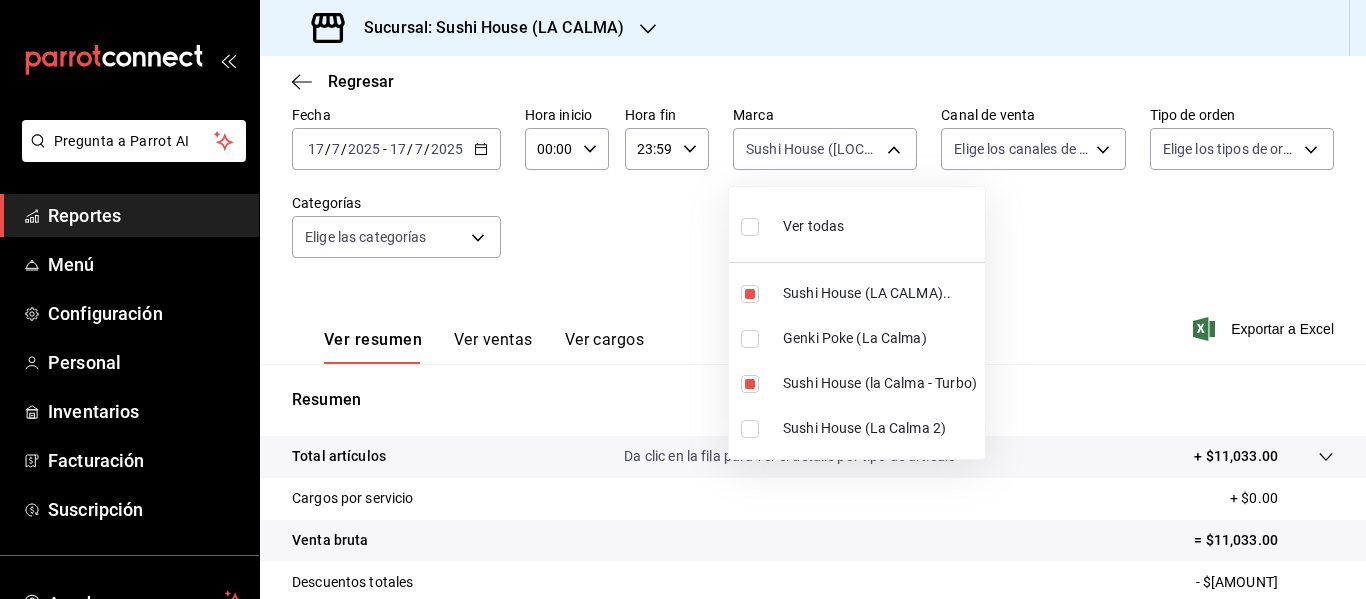 click at bounding box center [750, 429] 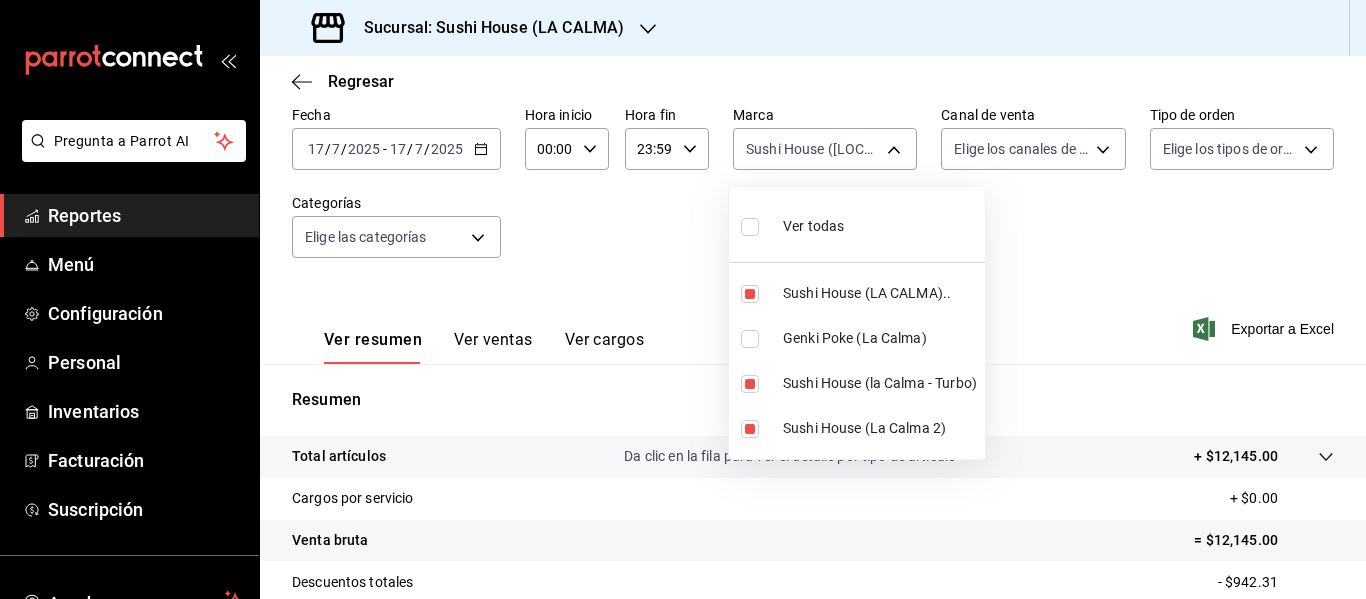 click at bounding box center (683, 299) 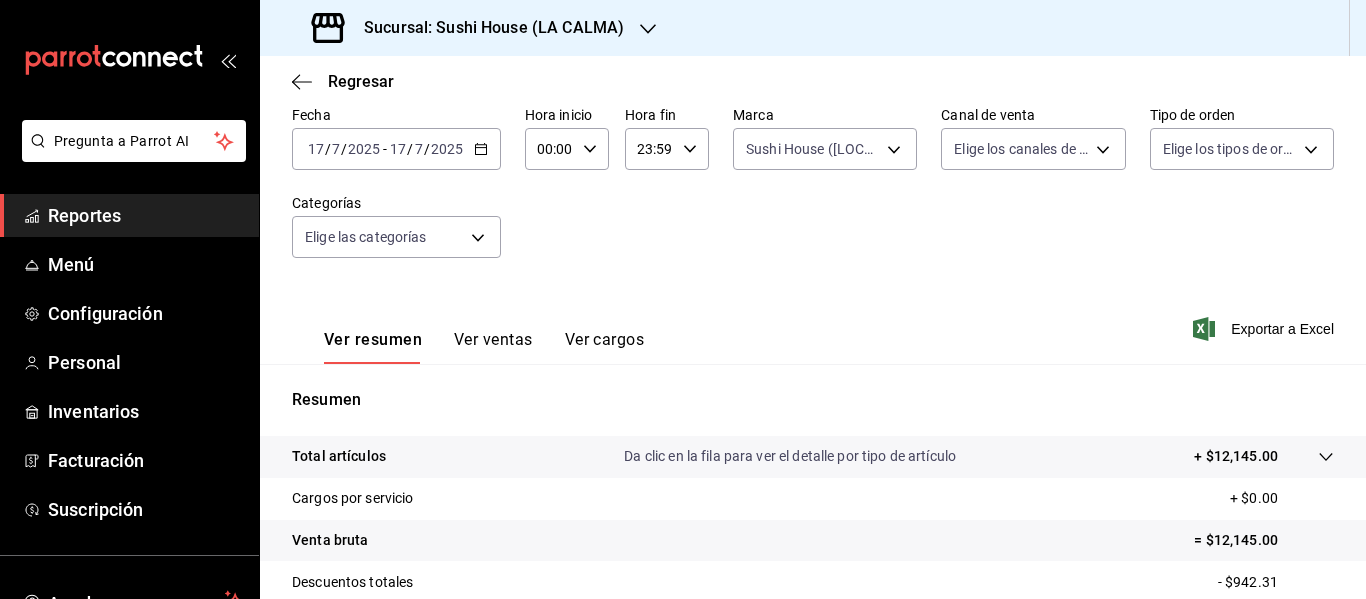 click on "Pregunta a Parrot AI Reportes   Menú   Configuración   Personal   Inventarios   Facturación   Suscripción   Ayuda Recomienda Parrot   Multi User Sushi Express   Sugerir nueva función   Sucursal: Sushi House ([LOCATION]) Regresar Ventas Los artículos listados no incluyen descuentos de orden y el filtro de fechas está limitado a un máximo de 31 días. Fecha [DATE] [DATE] - [DATE] [DATE] Hora inicio 00:00 Hora inicio Hora fin 23:59 Hora fin Marca Sushi House ([LOCATION]).., Sushi House ([LOCATION] - Turbo), Sushi House ([LOCATION] 2) [UUID],[UUID],[UUID],[UUID] Canal de venta Elige los canales de venta Tipo de orden Elige los tipos de orden Categorías Elige las categorías Ver resumen Ver ventas Ver cargos Exportar a Excel Resumen Total artículos Da clic en la fila para ver el detalle por tipo de artículo + $[AMOUNT] Cargos por servicio + $[AMOUNT] Venta bruta = $[AMOUNT] Descuentos totales - $[AMOUNT] - $[AMOUNT]" at bounding box center (683, 299) 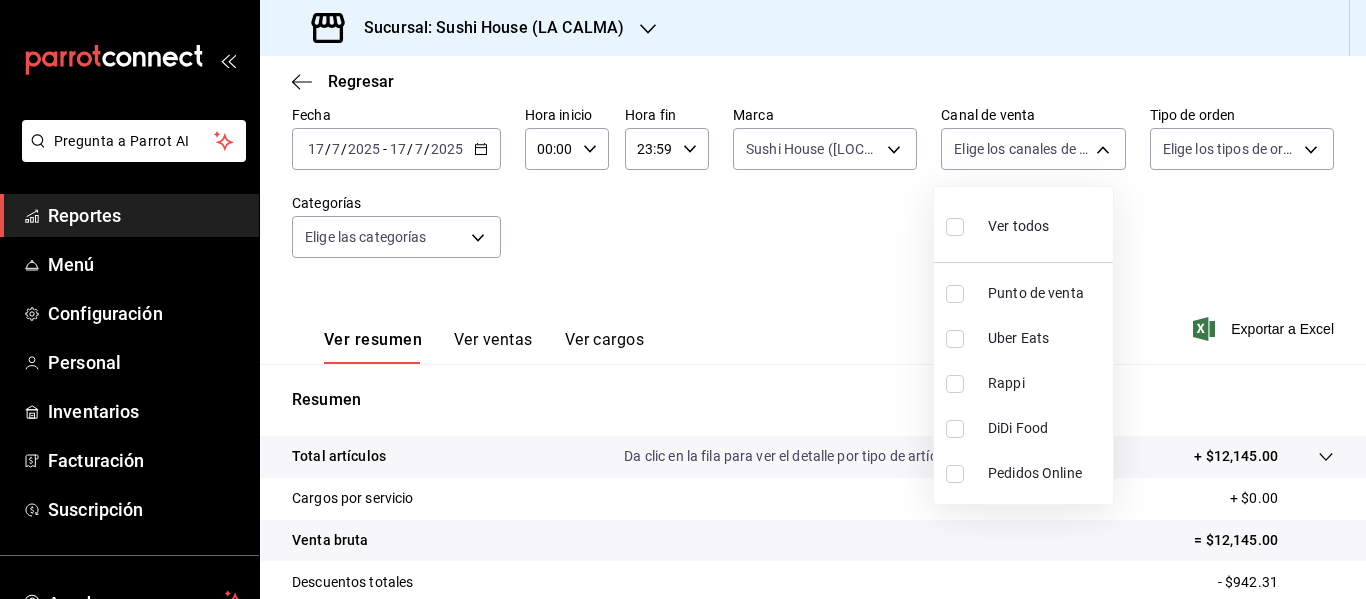 click at bounding box center [955, 429] 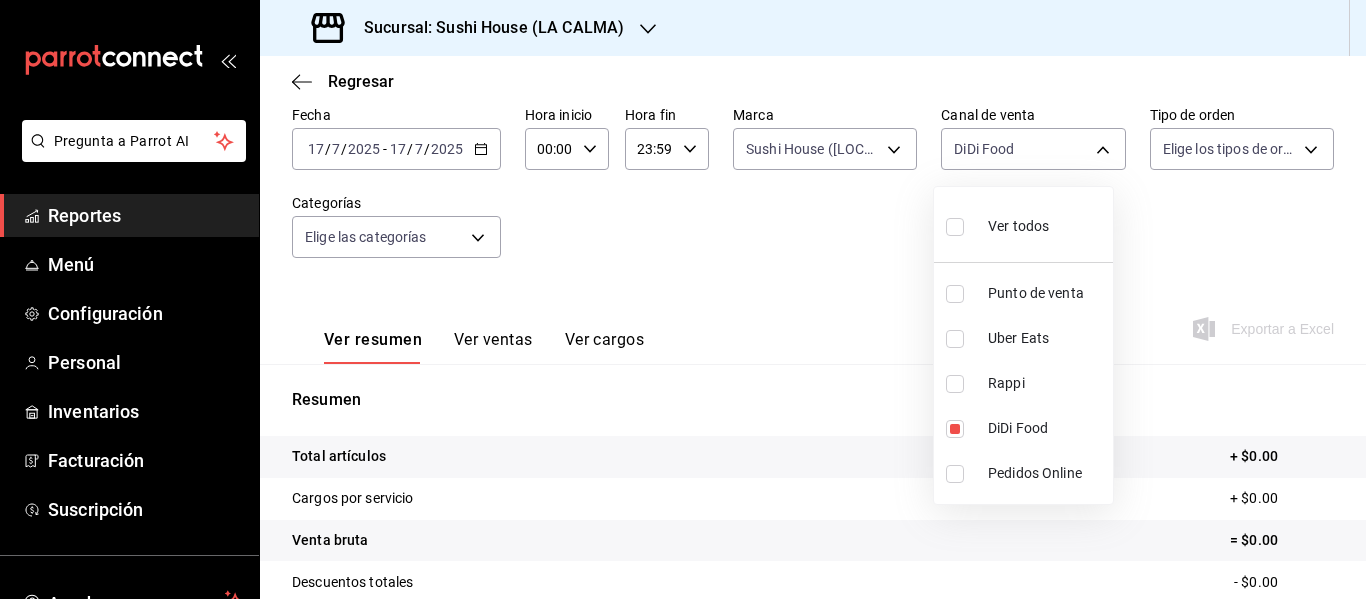 click at bounding box center (683, 299) 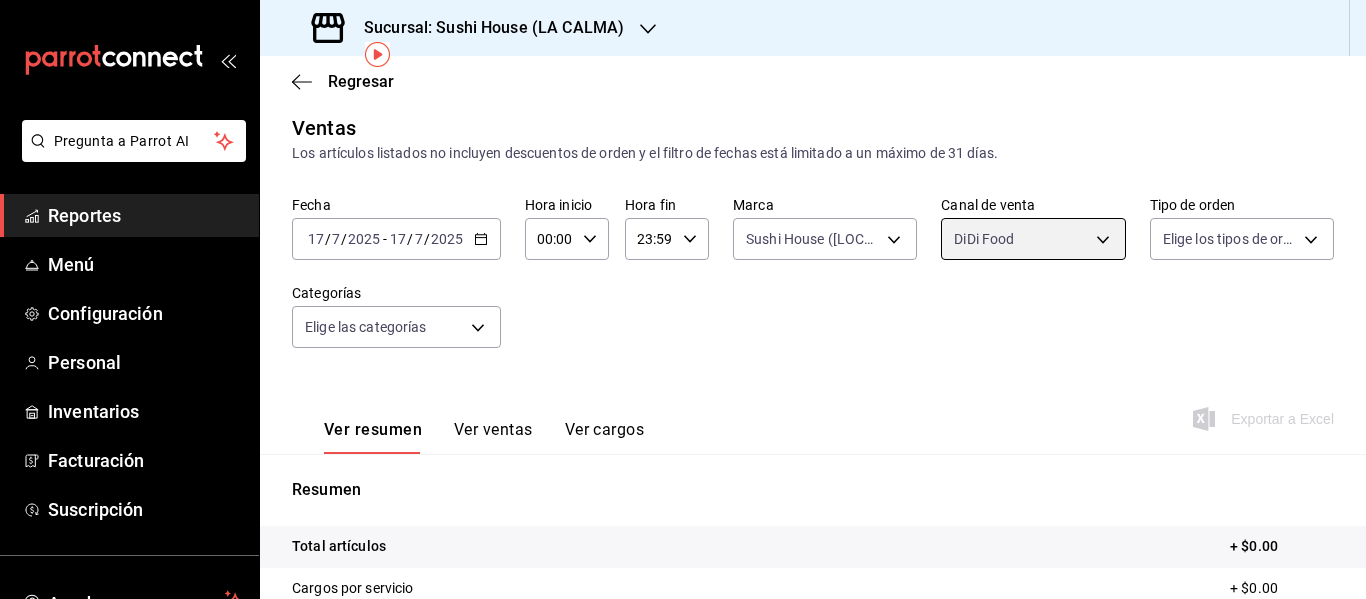 scroll, scrollTop: 0, scrollLeft: 0, axis: both 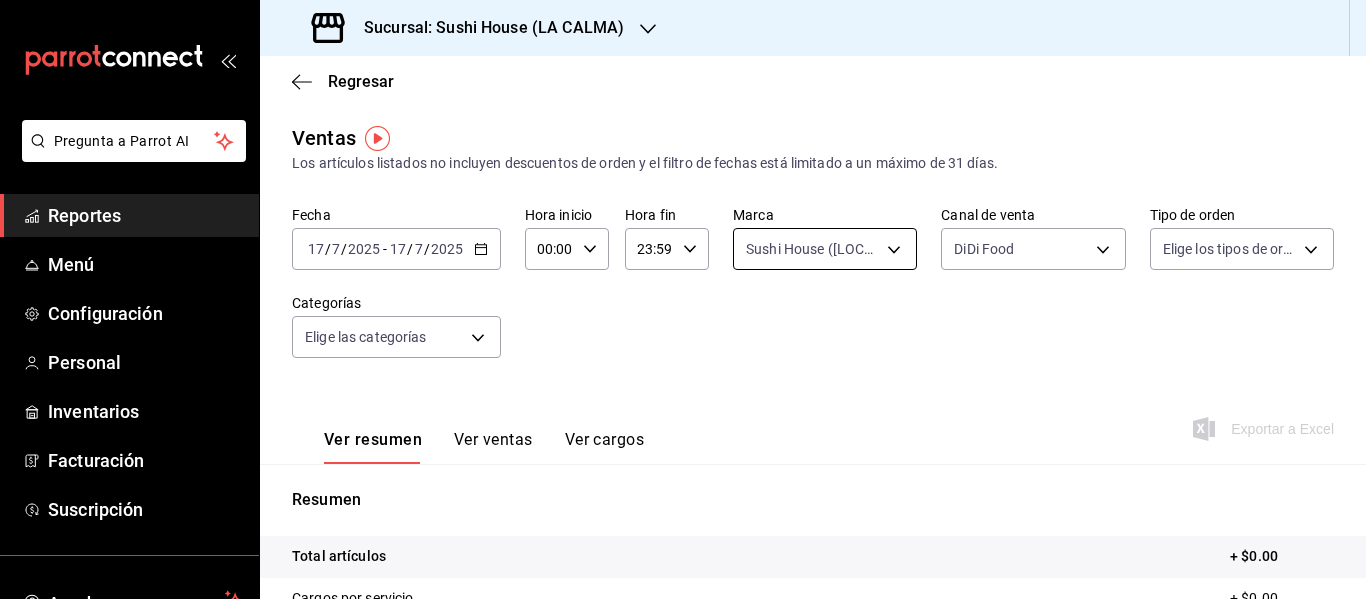 click on "Pregunta a Parrot AI Reportes   Menú   Configuración   Personal   Inventarios   Facturación   Suscripción   Ayuda Recomienda Parrot   Multi User Sushi Express   Sugerir nueva función   Sucursal: Sushi House ([LOCATION]) Regresar Ventas Los artículos listados no incluyen descuentos de orden y el filtro de fechas está limitado a un máximo de 31 días. Fecha [DATE] [DATE] - [DATE] [DATE] Hora inicio 00:00 Hora inicio Hora fin 23:59 Hora fin Marca Sushi House ([LOCATION]).., Sushi House ([LOCATION] - Turbo), Sushi House ([LOCATION] 2) [UUID],[UUID],[UUID],[UUID] Canal de venta DiDi Food DIDI_FOOD Tipo de orden Elige los tipos de orden Categorías Elige las categorías Ver resumen Ver ventas Ver cargos Exportar a Excel Resumen Total artículos + $[AMOUNT] Cargos por servicio + $[AMOUNT] Venta bruta = $[AMOUNT] Descuentos totales - $[AMOUNT] Certificados de regalo - $[AMOUNT] Venta total = $[AMOUNT] Impuestos - $[AMOUNT] Venta neta = $[AMOUNT]" at bounding box center [683, 299] 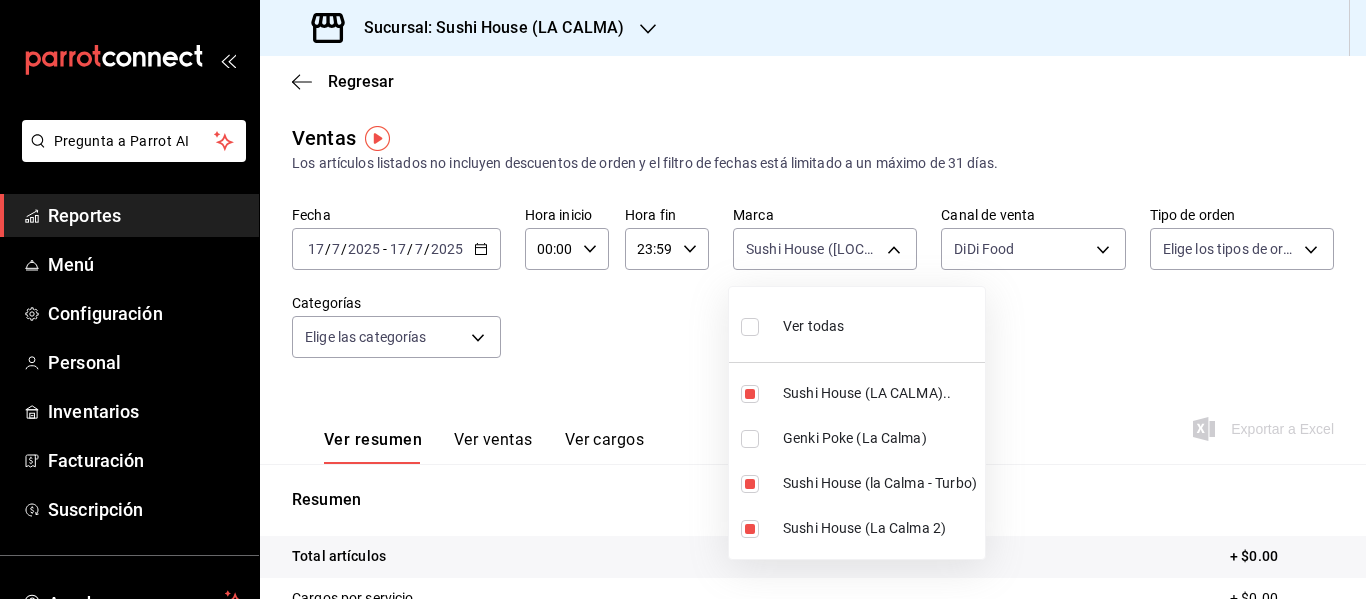 click at bounding box center [750, 327] 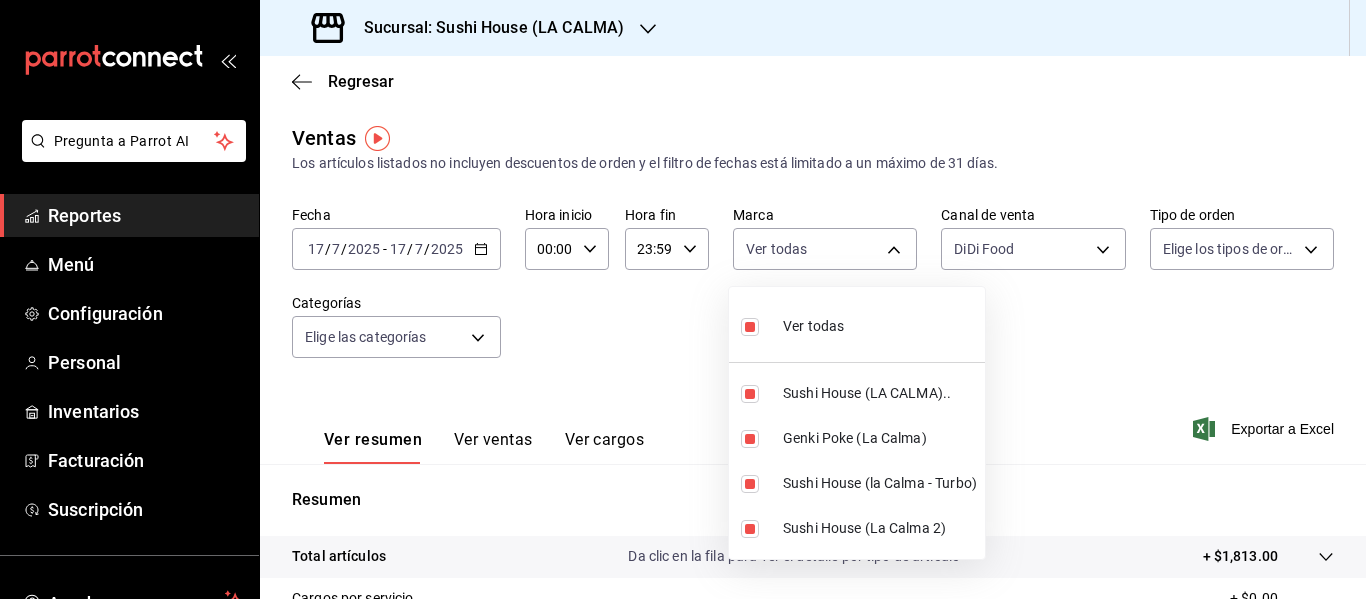 click at bounding box center [683, 299] 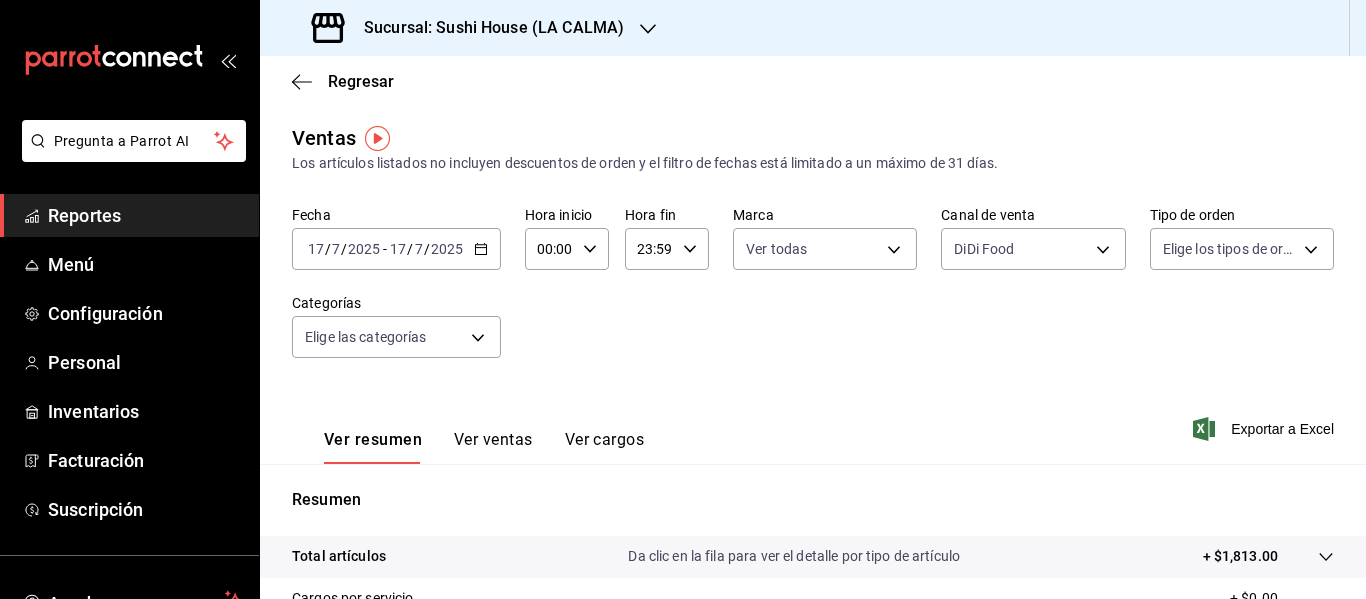 click on "Fecha [DATE] [DATE] - [DATE] [DATE] Hora inicio 00:00 Hora inicio Hora fin 23:59 Hora fin Marca Ver todas [UUID],[UUID],[UUID],[UUID] Canal de venta DiDi Food DIDI_FOOD Tipo de orden Elige los tipos de orden Categorías Elige las categorías" at bounding box center (813, 294) 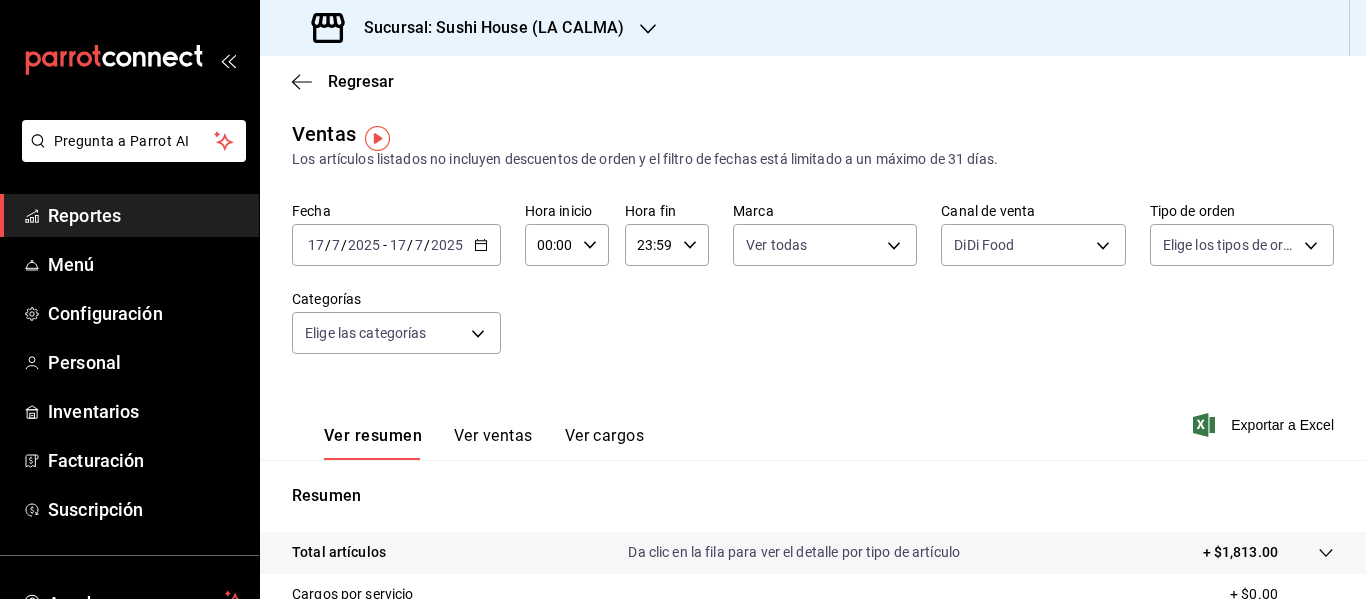 scroll, scrollTop: 0, scrollLeft: 0, axis: both 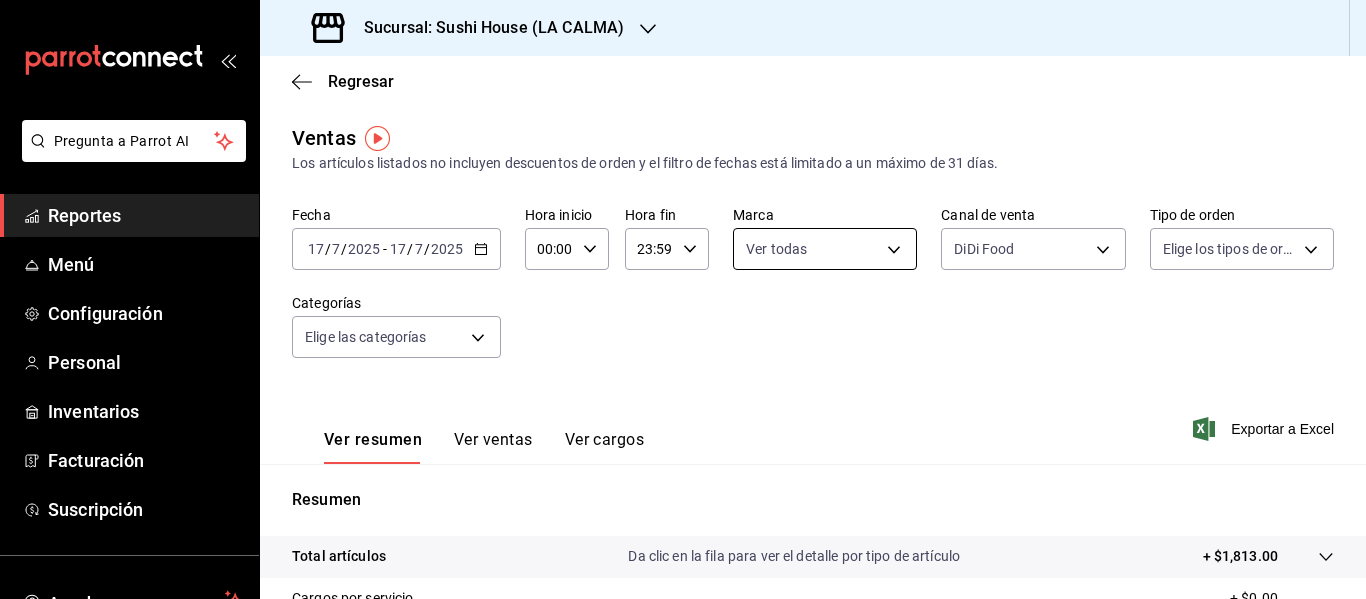 click on "Pregunta a Parrot AI Reportes   Menú   Configuración   Personal   Inventarios   Facturación   Suscripción   Ayuda Recomienda Parrot   Multi User Sushi Express   Sugerir nueva función   Sucursal: Sushi House ([LOCATION]) Regresar Ventas Los artículos listados no incluyen descuentos de orden y el filtro de fechas está limitado a un máximo de 31 días. Fecha [DATE] [DATE] - [DATE] [DATE] Hora inicio 00:00 Hora inicio Hora fin 23:59 Hora fin Marca Ver todas [UUID],[UUID],[UUID],[UUID] Canal de venta DiDi Food DIDI_FOOD Tipo de orden Elige los tipos de orden Categorías Elige las categorías Ver resumen Ver ventas Ver cargos Exportar a Excel Resumen Total artículos Da clic en la fila para ver el detalle por tipo de artículo + $[AMOUNT] Cargos por servicio + $[AMOUNT] Venta bruta = $[AMOUNT] Descuentos totales - $[AMOUNT] Certificados de regalo - $[AMOUNT] Venta total Impuestos" at bounding box center [683, 299] 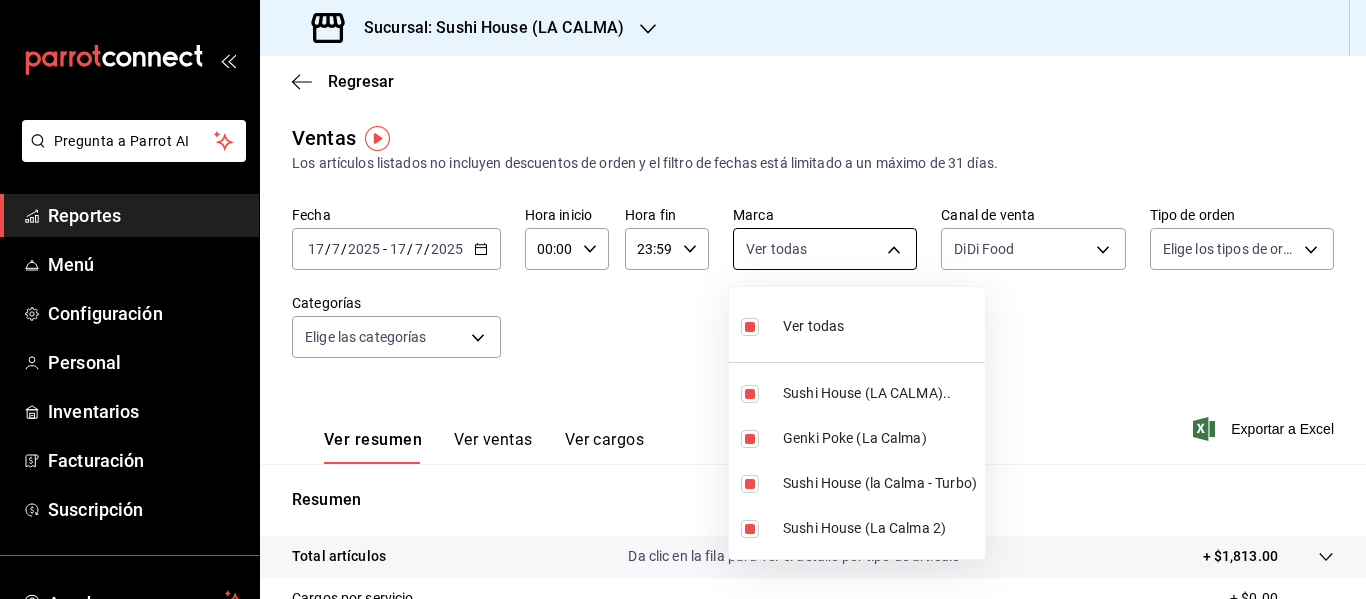 click at bounding box center (683, 299) 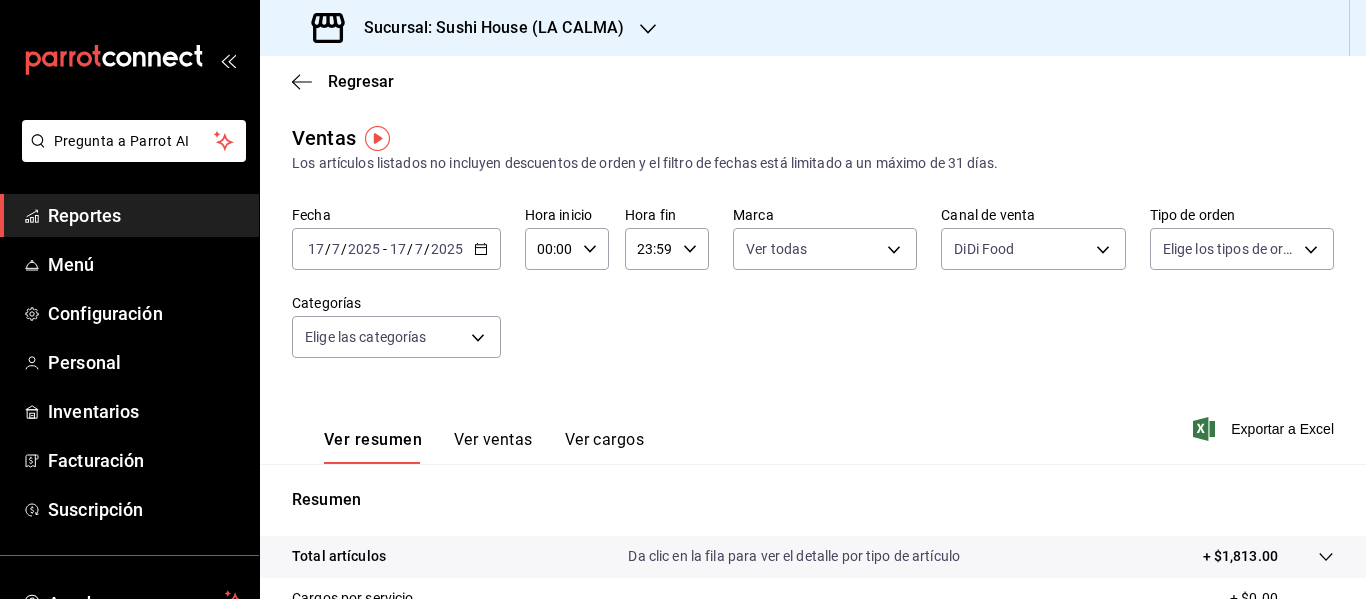 click on "17" at bounding box center [398, 249] 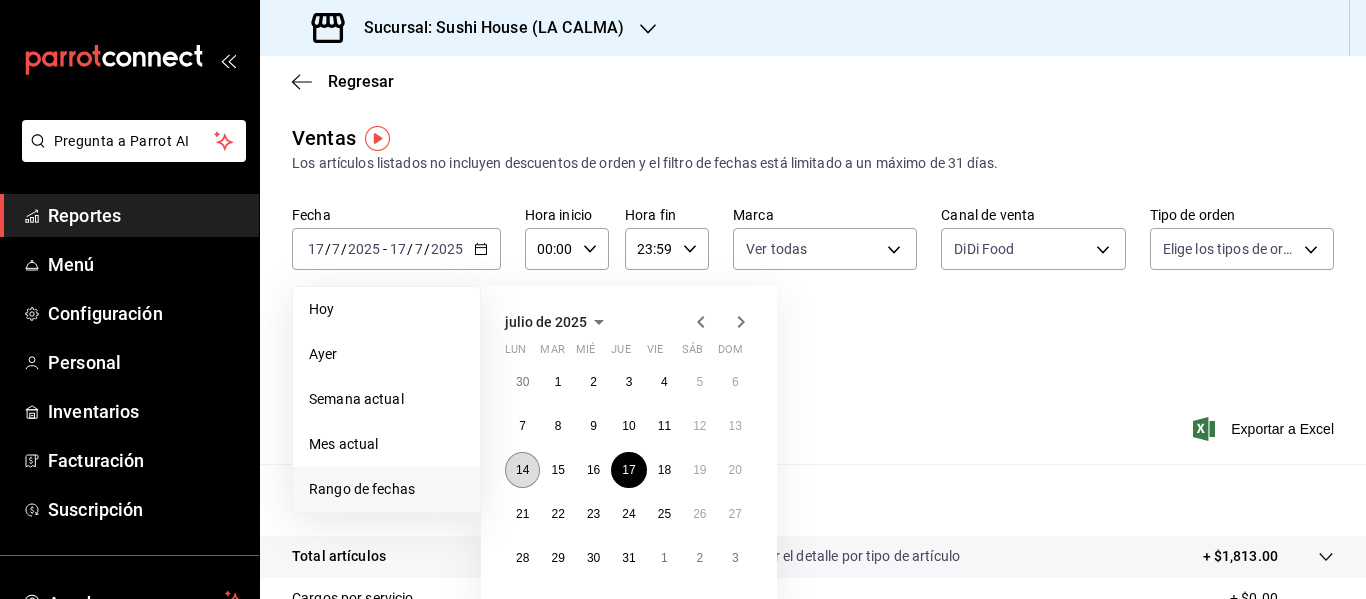 click on "14" at bounding box center [522, 470] 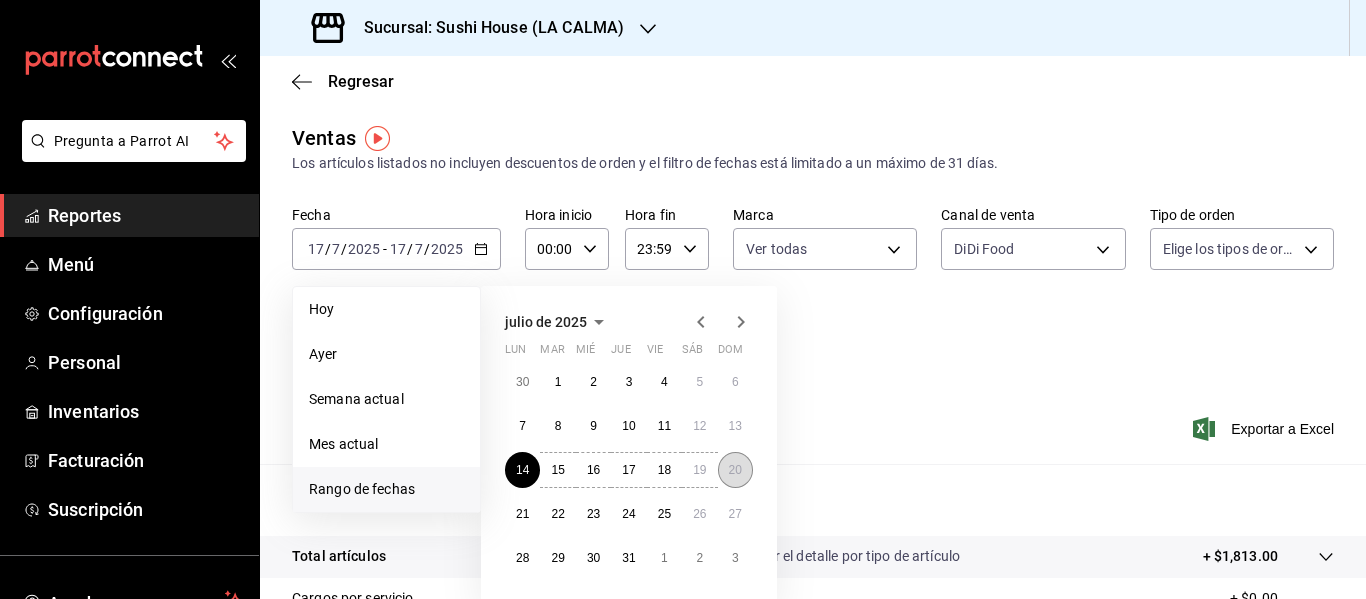 click on "20" at bounding box center [735, 470] 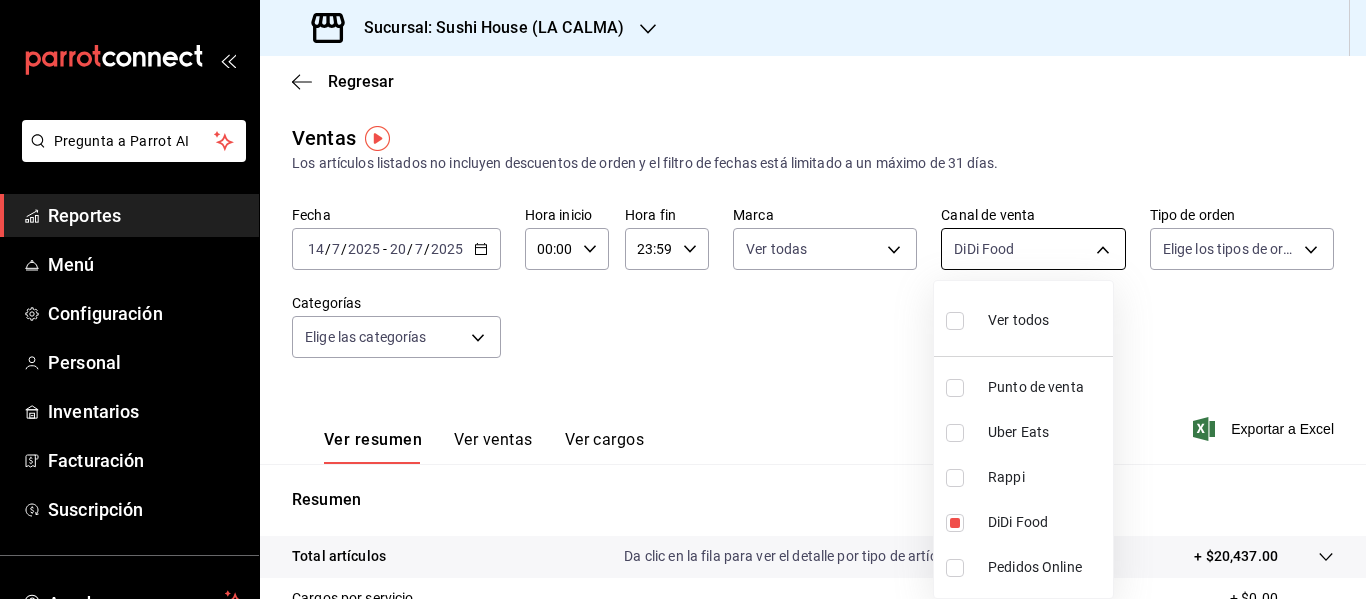 click on "Pregunta a Parrot AI Reportes   Menú   Configuración   Personal   Inventarios   Facturación   Suscripción   Ayuda Recomienda Parrot   Multi User Sushi Express   Sugerir nueva función   Sucursal: Sushi House ([LOCATION]) Regresar Ventas Los artículos listados no incluyen descuentos de orden y el filtro de fechas está limitado a un máximo de 31 días. Fecha [DATE] [DATE] - [DATE] [DATE] Hora inicio 00:00 Hora inicio Hora fin 23:59 Hora fin Marca Ver todas [UUID],[UUID],[UUID],[UUID] Canal de venta DiDi Food DIDI_FOOD Tipo de orden Elige los tipos de orden Categorías Elige las categorías Ver resumen Ver ventas Ver cargos Exportar a Excel Resumen Total artículos Da clic en la fila para ver el detalle por tipo de artículo + $[AMOUNT] Cargos por servicio + $[AMOUNT] Venta bruta = $[AMOUNT] Descuentos totales - $[AMOUNT] Certificados de regalo - $[AMOUNT] Venta total" at bounding box center (683, 299) 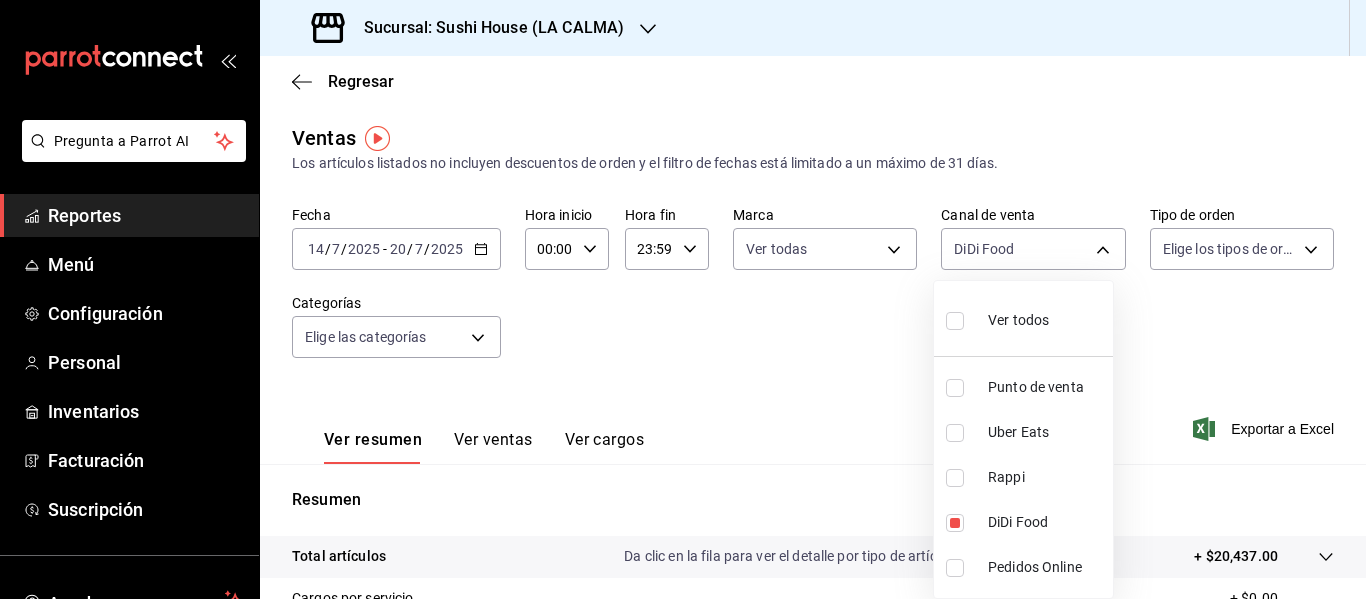 click on "Ver todos" at bounding box center (997, 318) 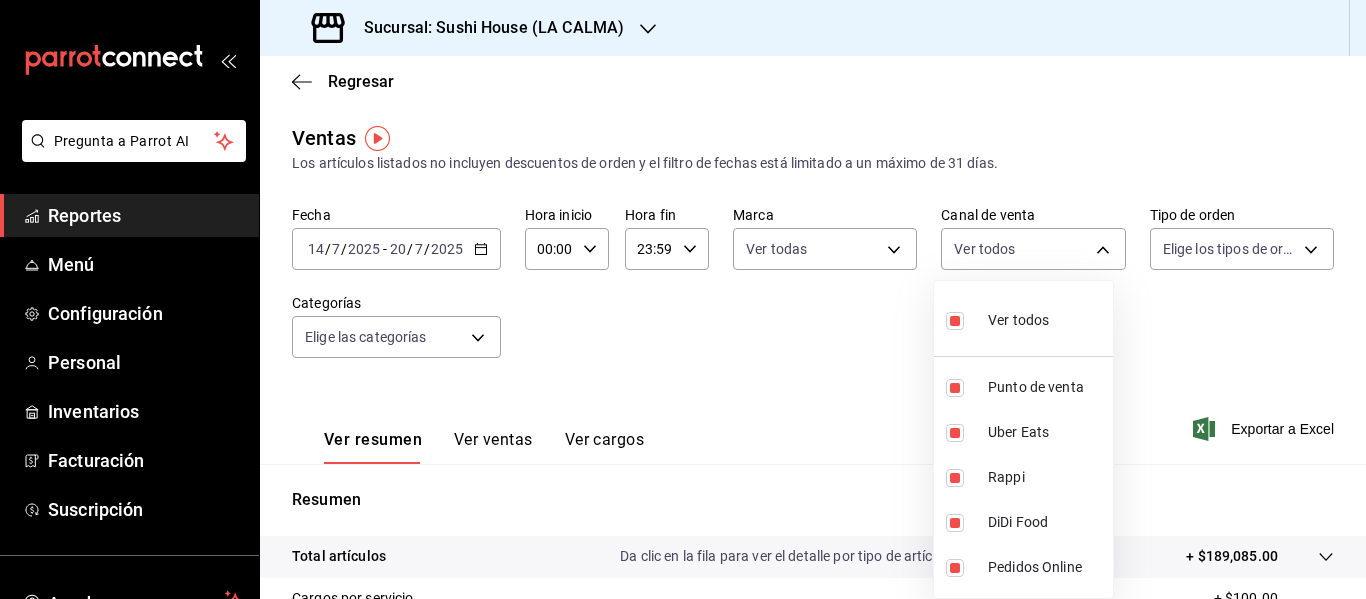 click at bounding box center [683, 299] 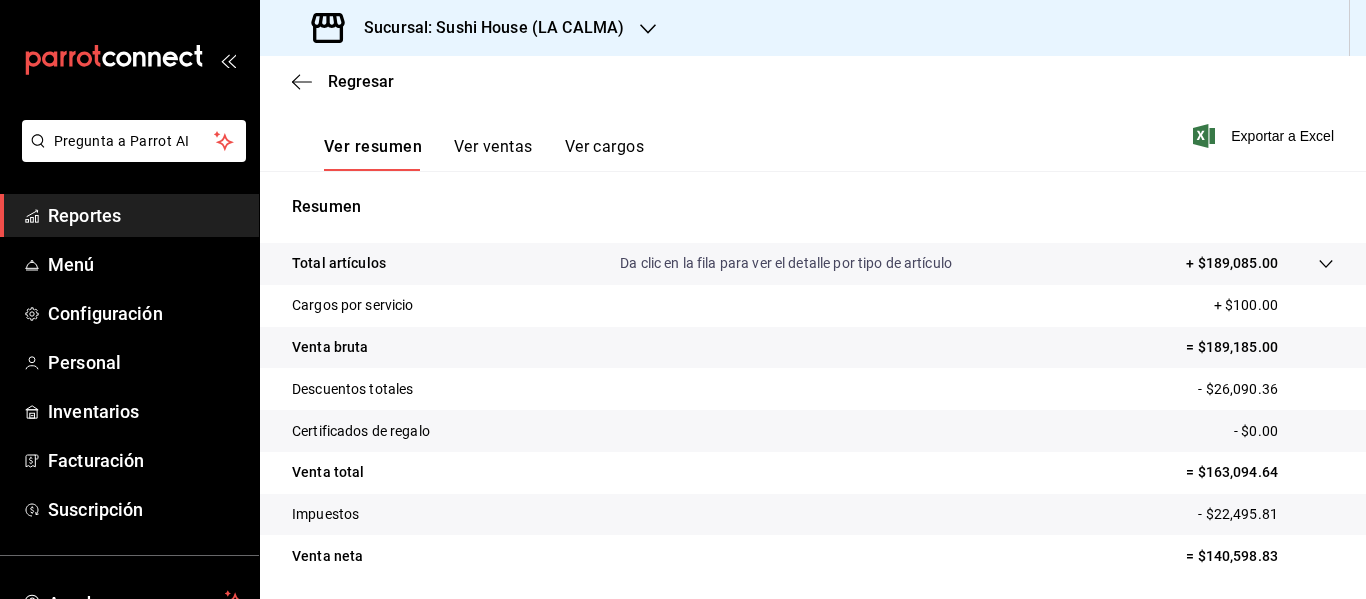 scroll, scrollTop: 359, scrollLeft: 0, axis: vertical 